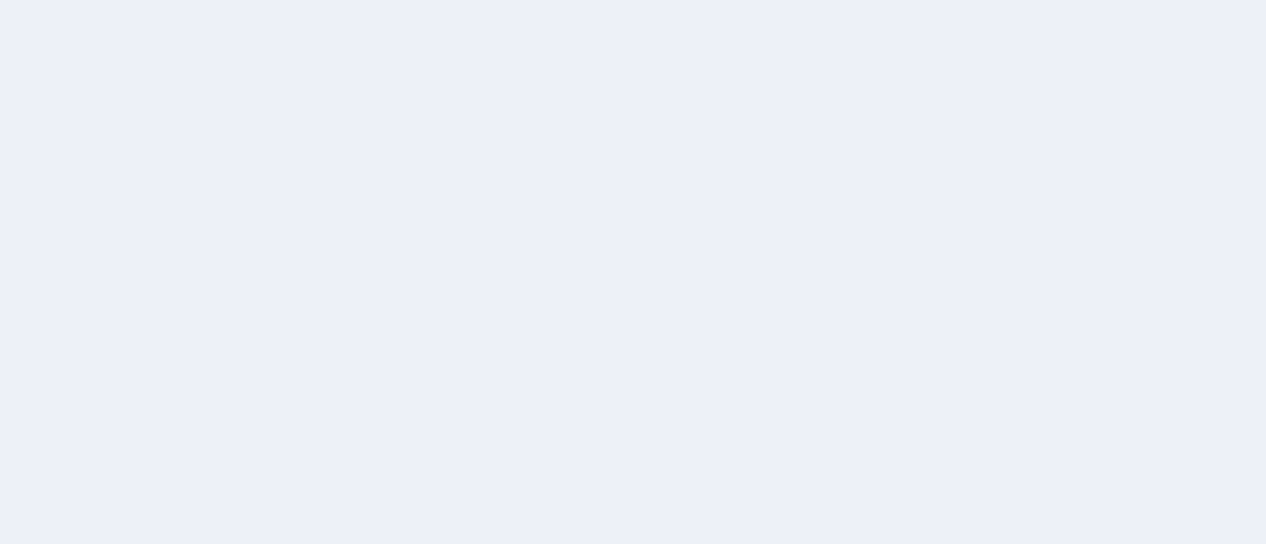 scroll, scrollTop: 0, scrollLeft: 0, axis: both 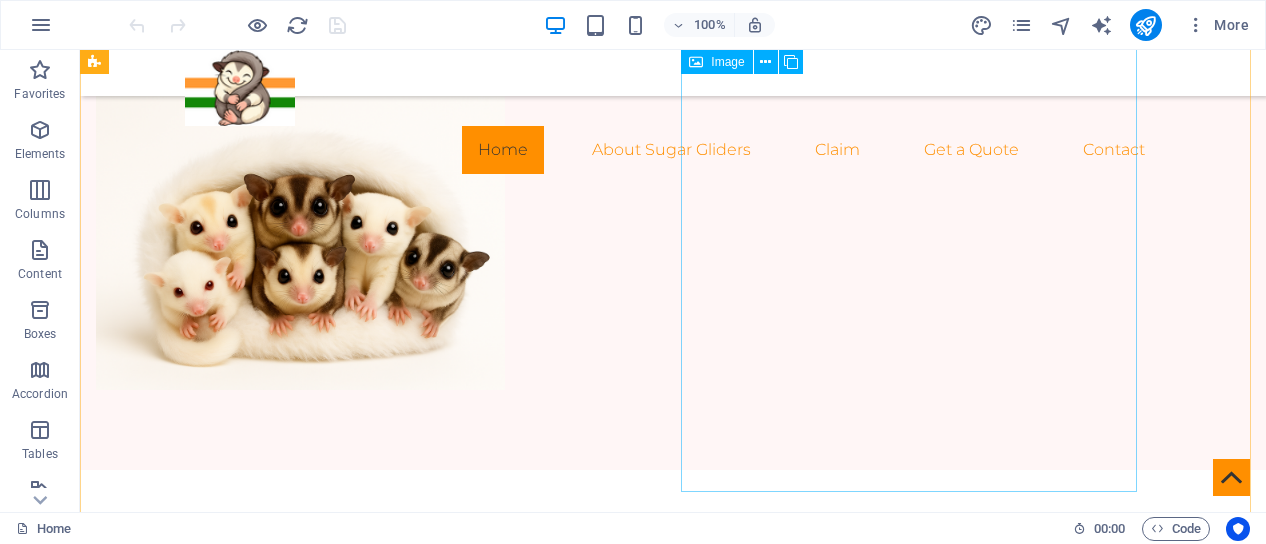 click at bounding box center [242, 1836] 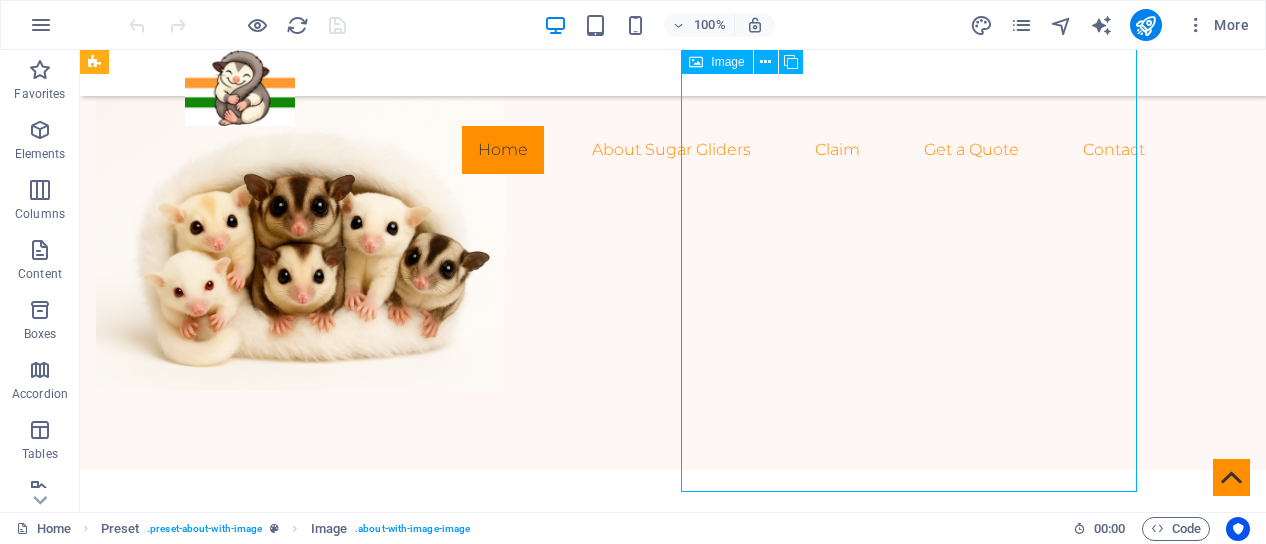 click at bounding box center (242, 1836) 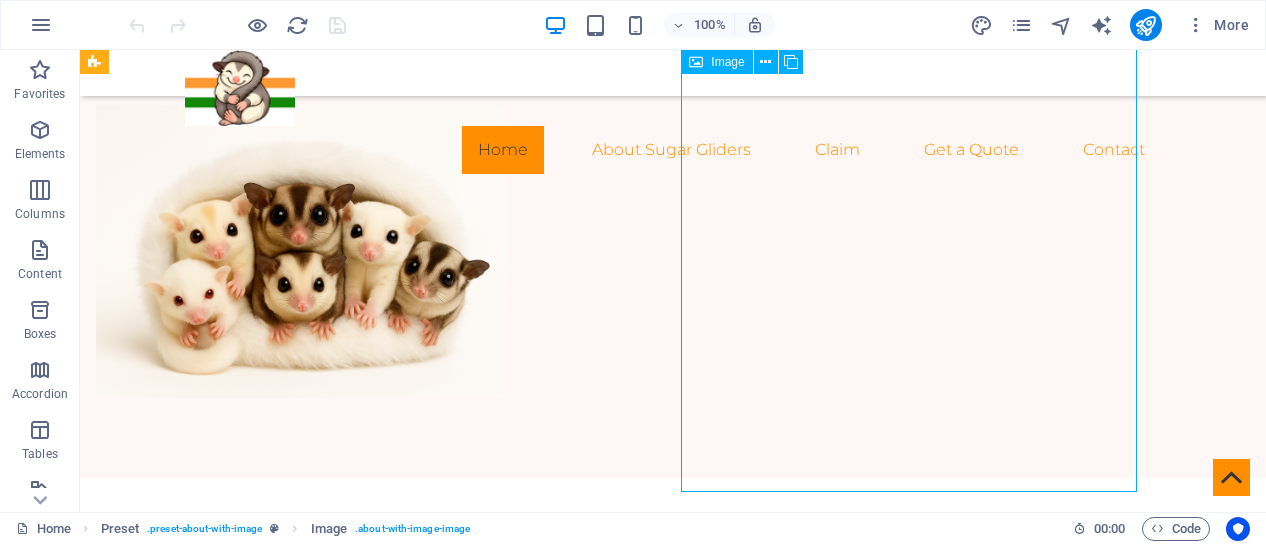 select on "%" 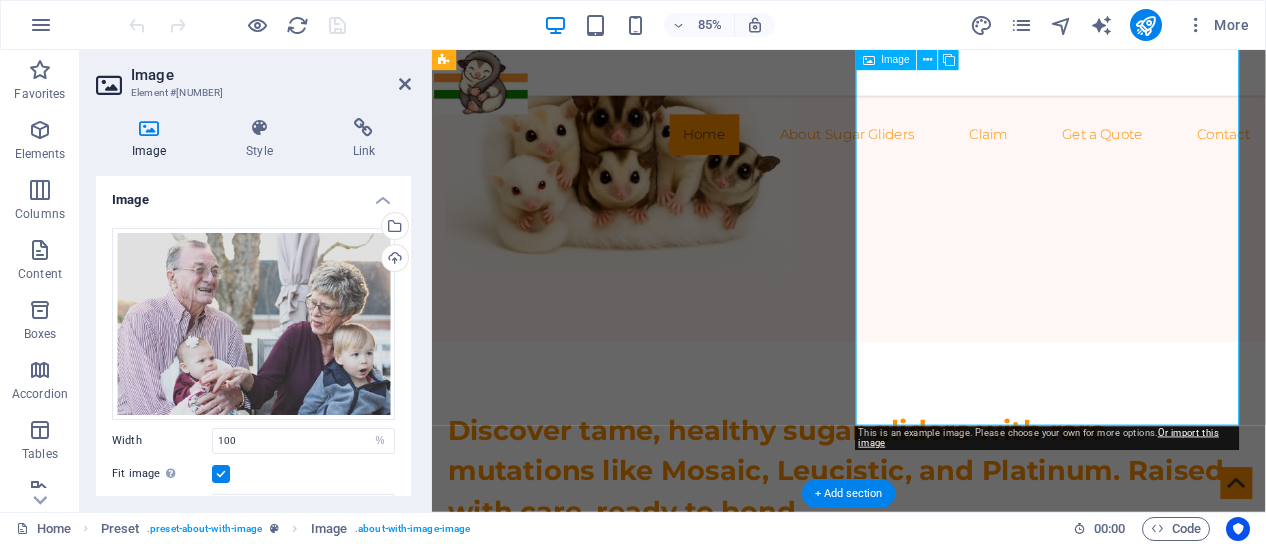 scroll, scrollTop: 3990, scrollLeft: 0, axis: vertical 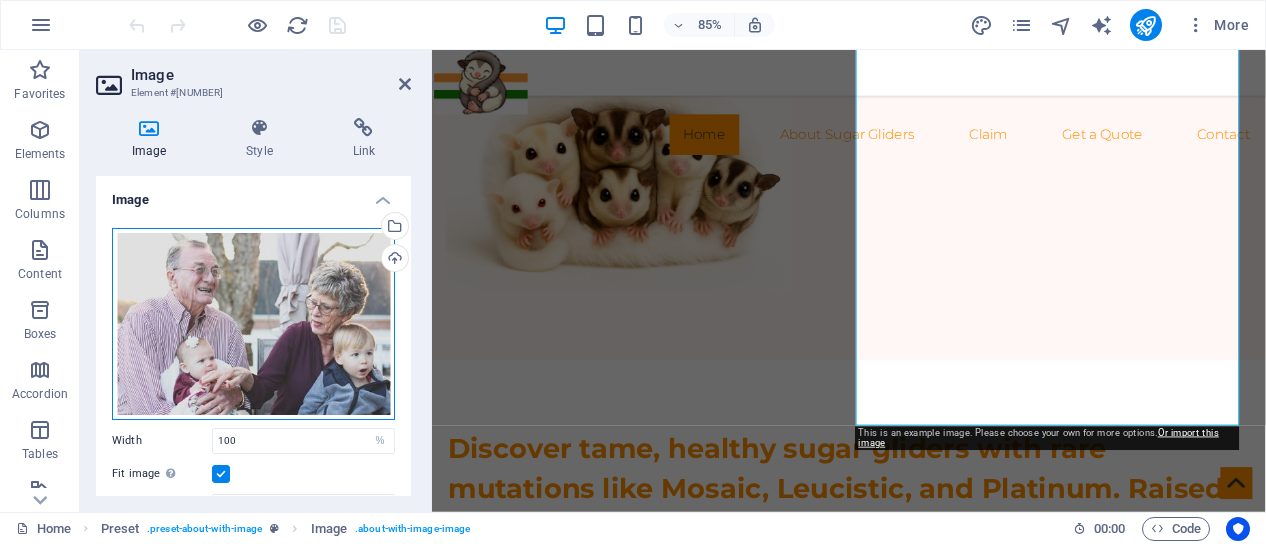 click on "Drag files here, click to choose files or select files from Files or our free stock photos & videos" at bounding box center (253, 324) 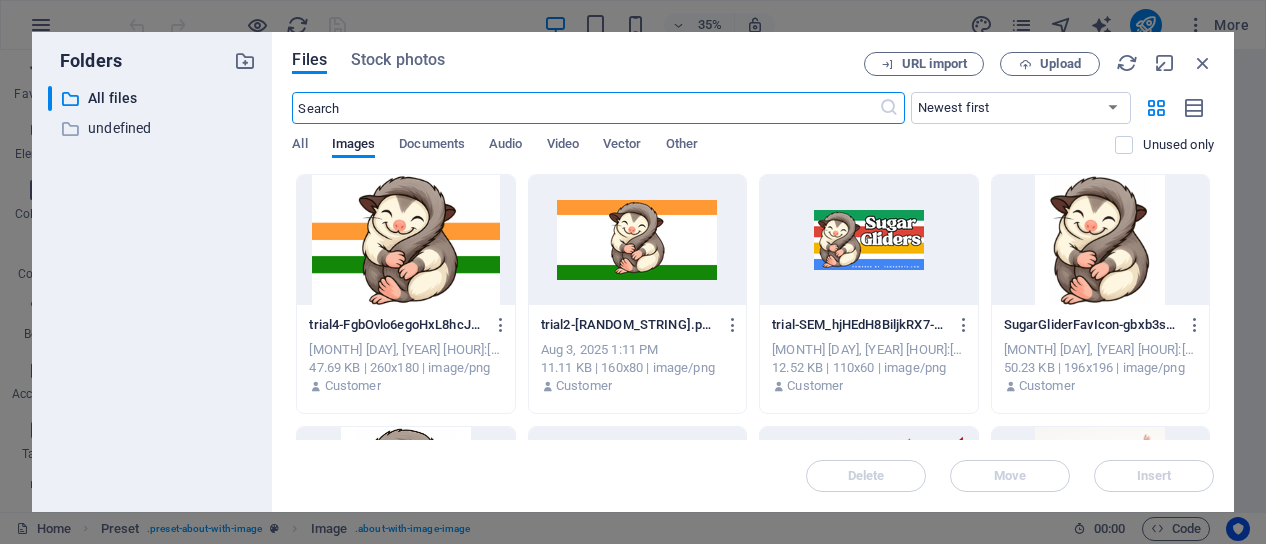 scroll, scrollTop: 3636, scrollLeft: 0, axis: vertical 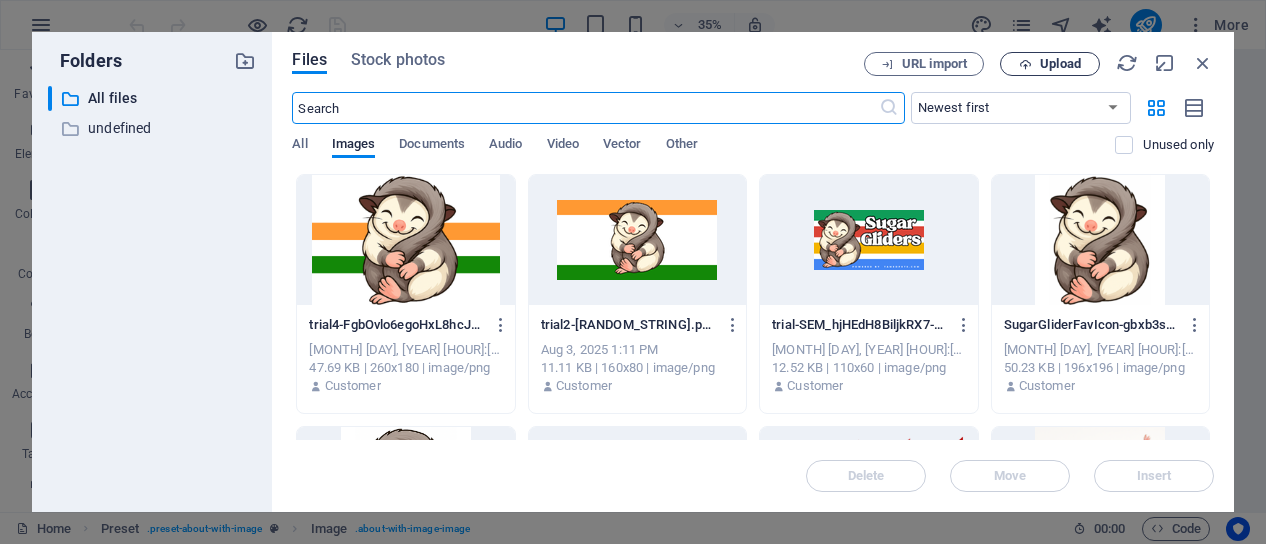 click on "Upload" at bounding box center (1060, 64) 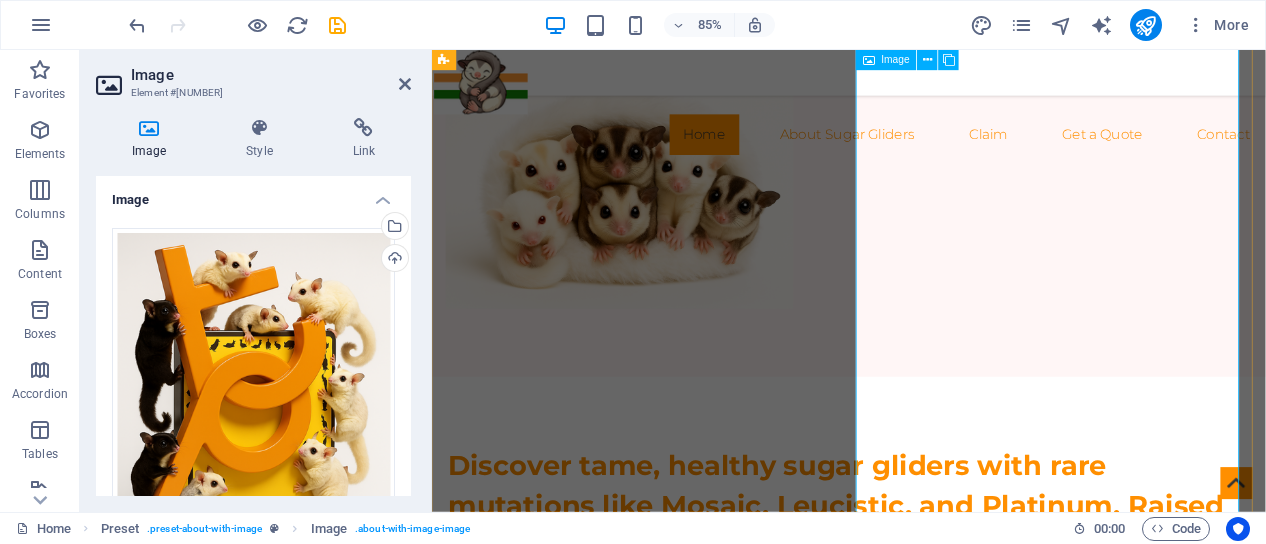 scroll, scrollTop: 3990, scrollLeft: 0, axis: vertical 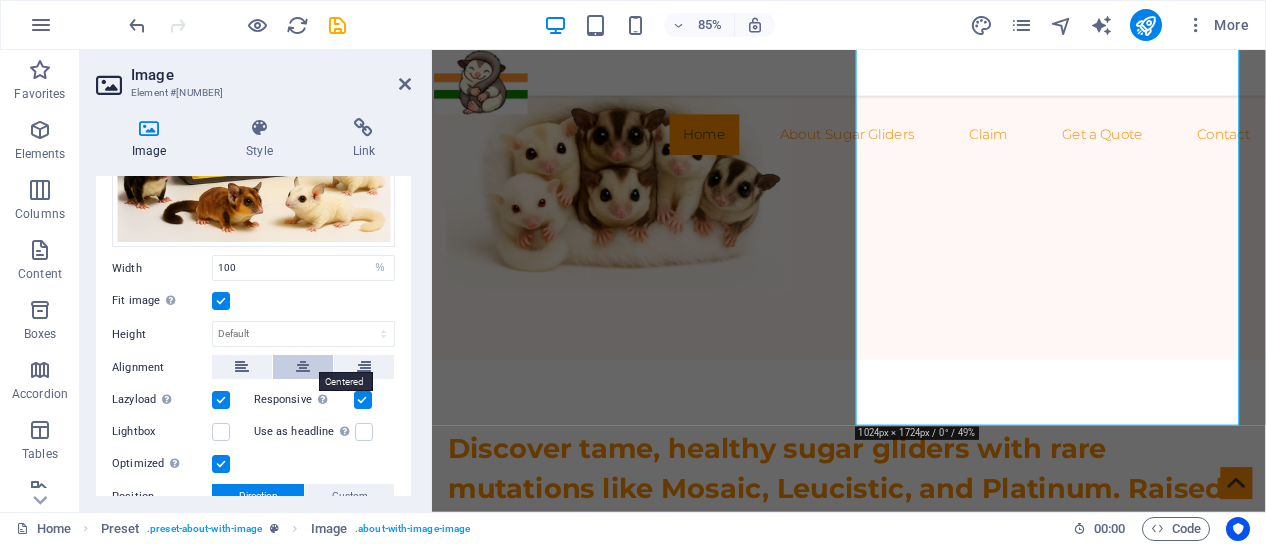 click at bounding box center (303, 367) 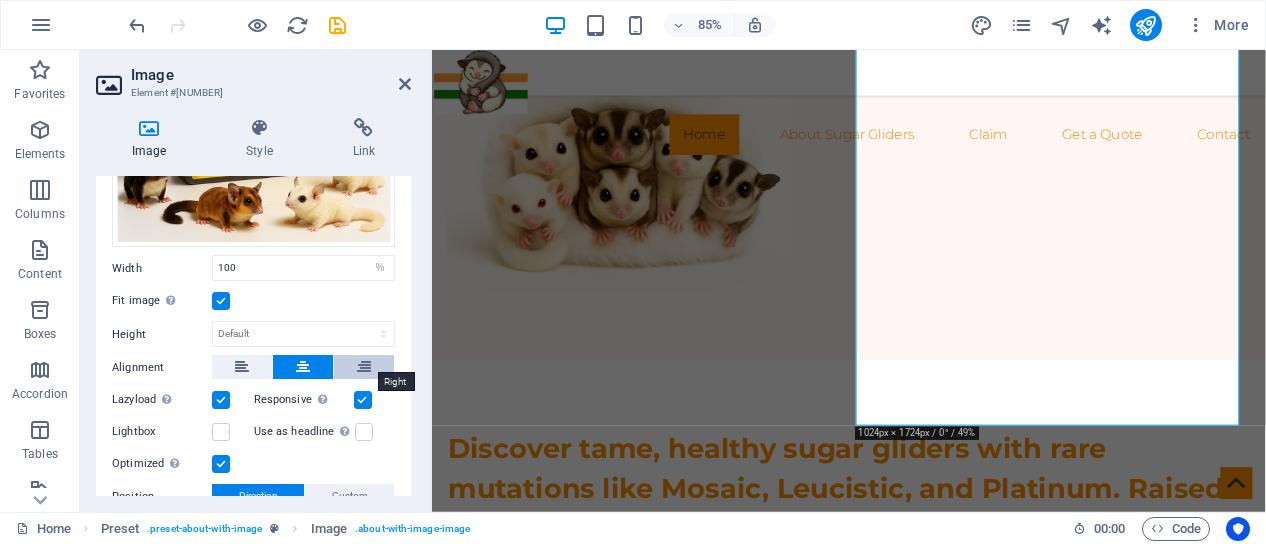 click at bounding box center [364, 367] 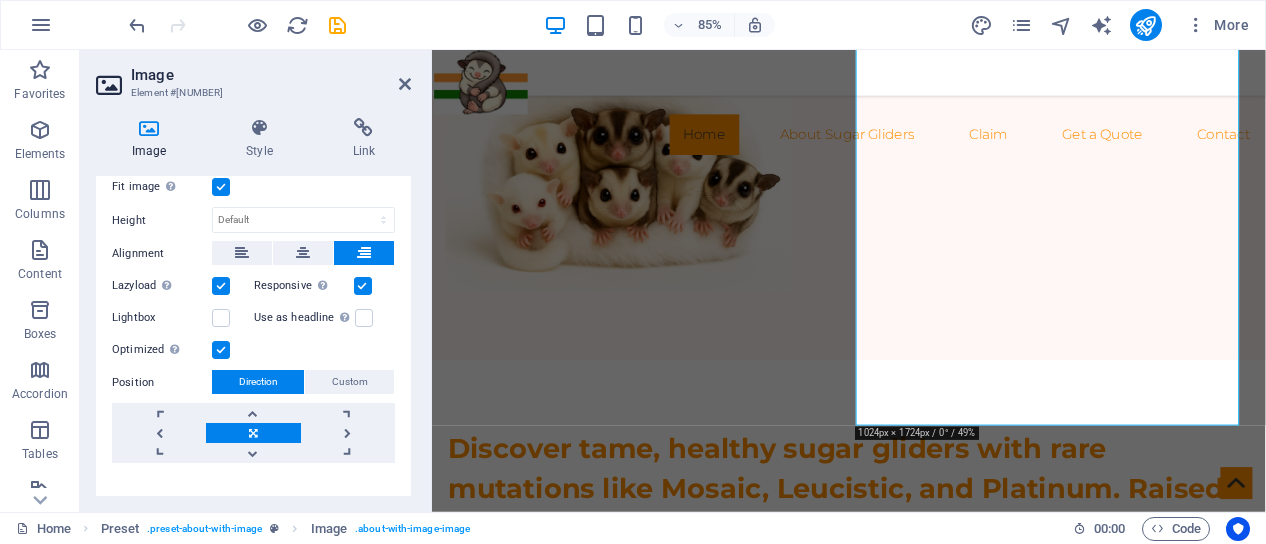 scroll, scrollTop: 538, scrollLeft: 0, axis: vertical 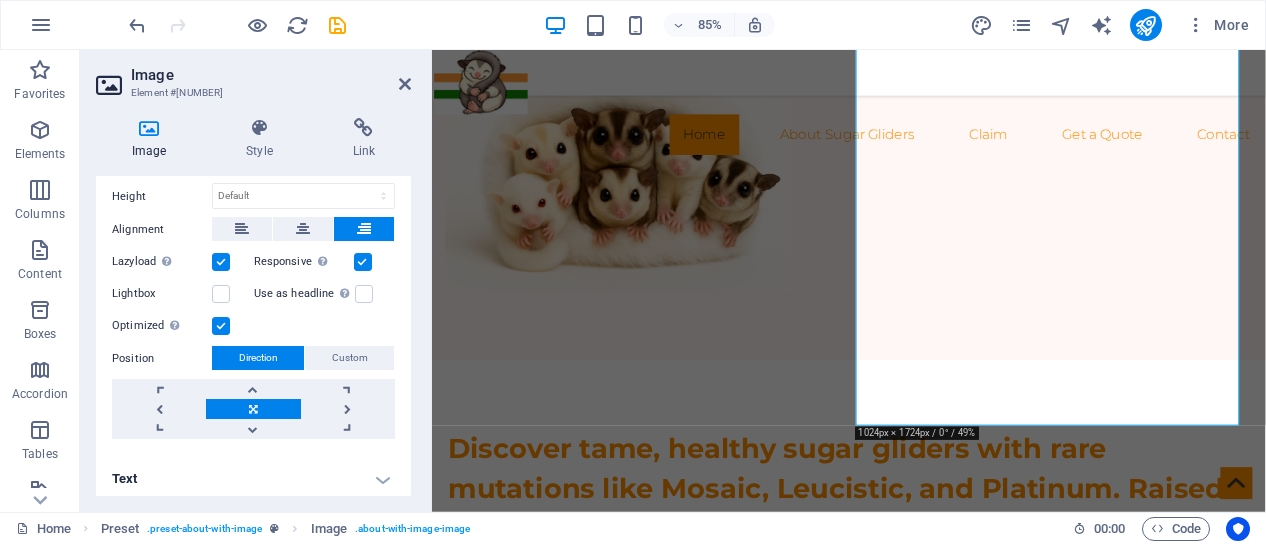 click at bounding box center (253, 409) 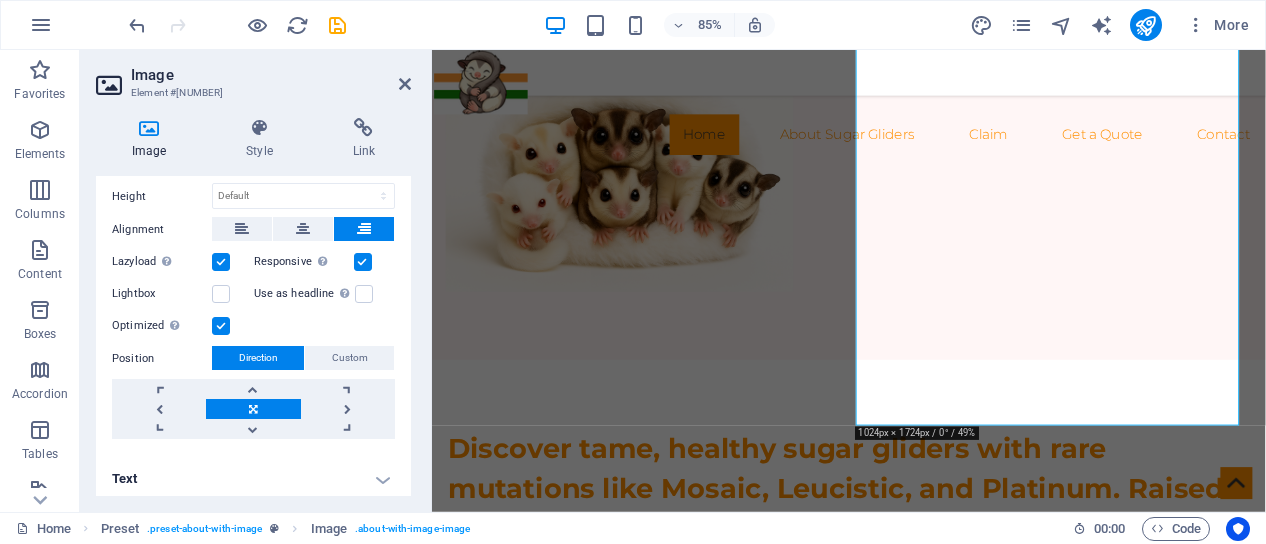 scroll, scrollTop: 338, scrollLeft: 0, axis: vertical 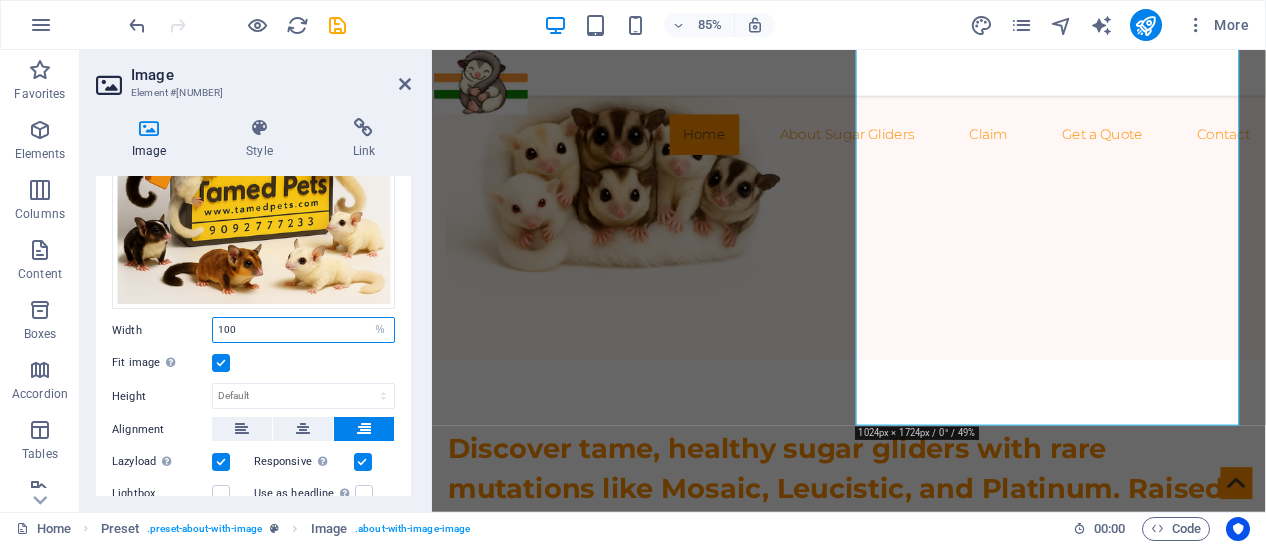 click on "100" at bounding box center [303, 330] 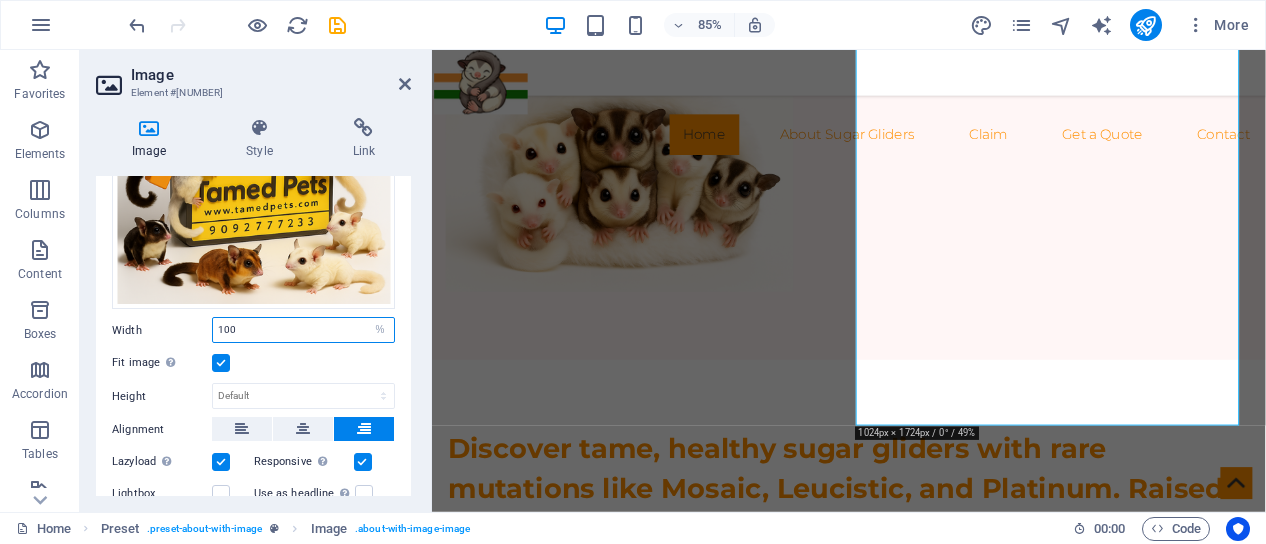 drag, startPoint x: 287, startPoint y: 324, endPoint x: 214, endPoint y: 320, distance: 73.109505 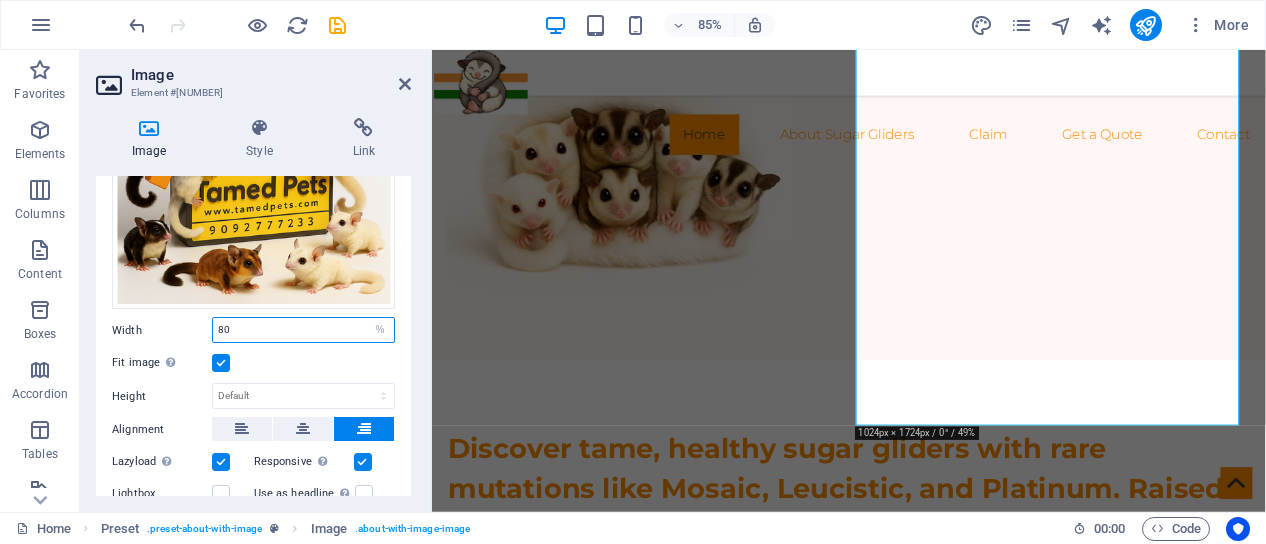 type on "80" 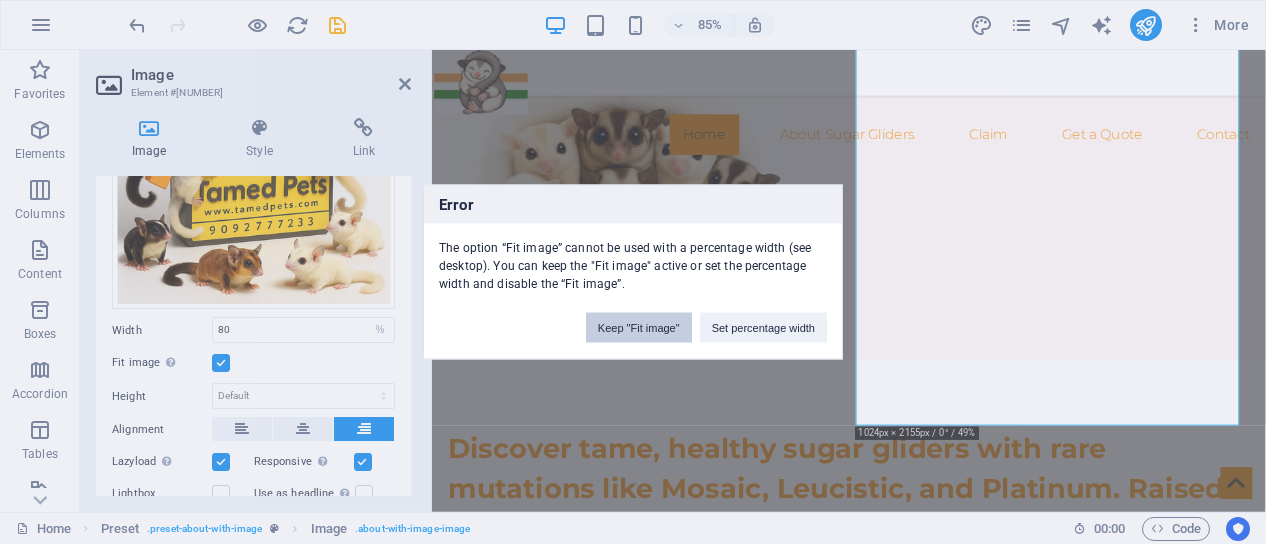 click on "Keep "Fit image"" at bounding box center [639, 328] 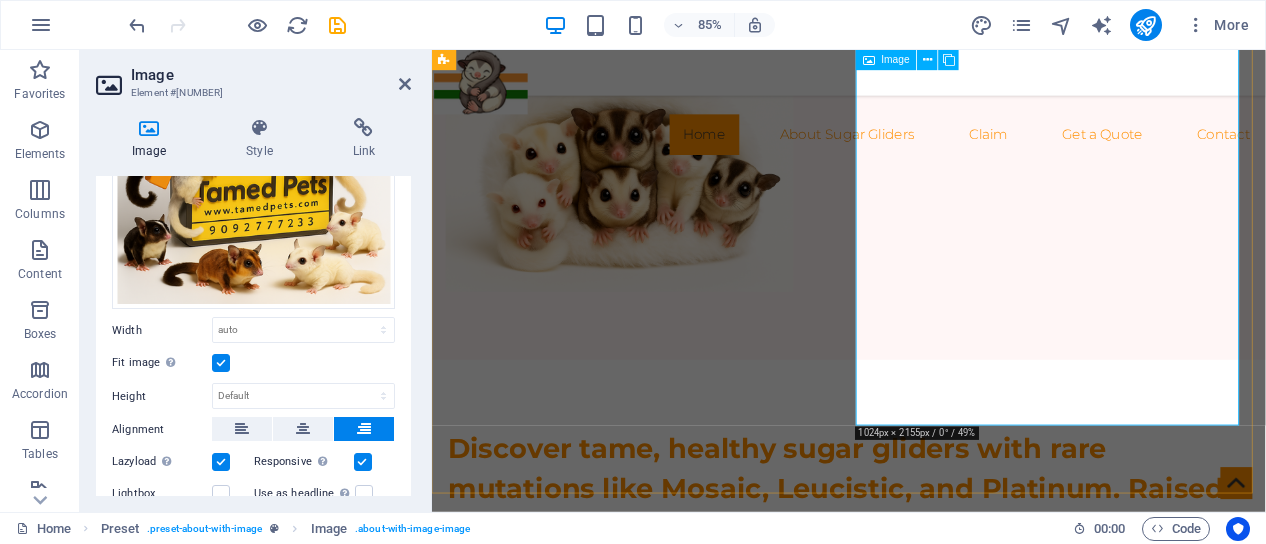 click at bounding box center (594, 1781) 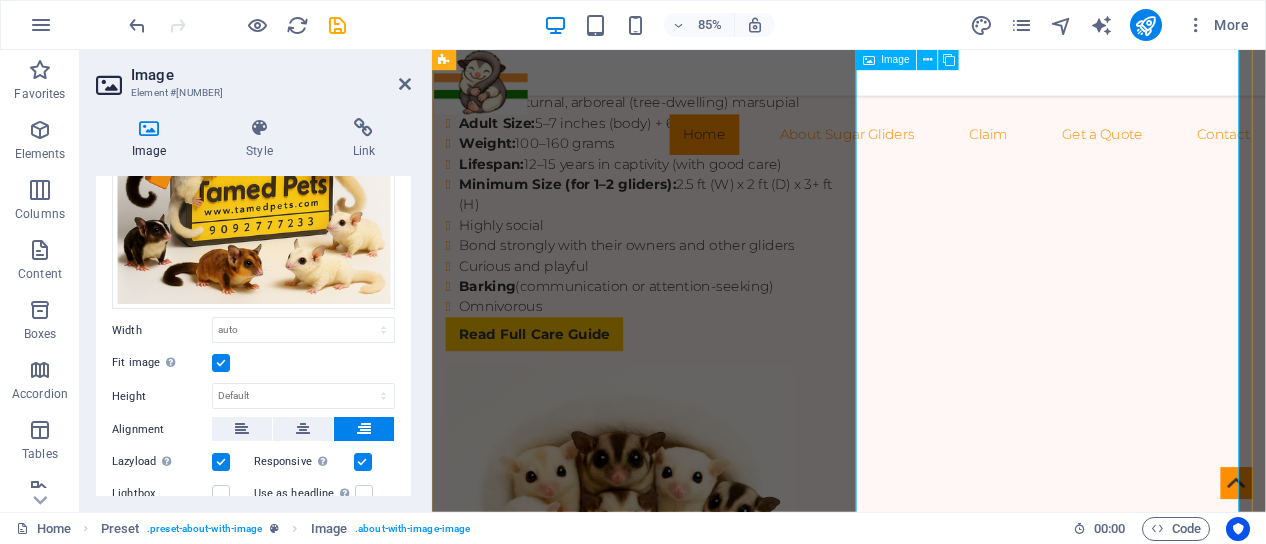 scroll, scrollTop: 3590, scrollLeft: 0, axis: vertical 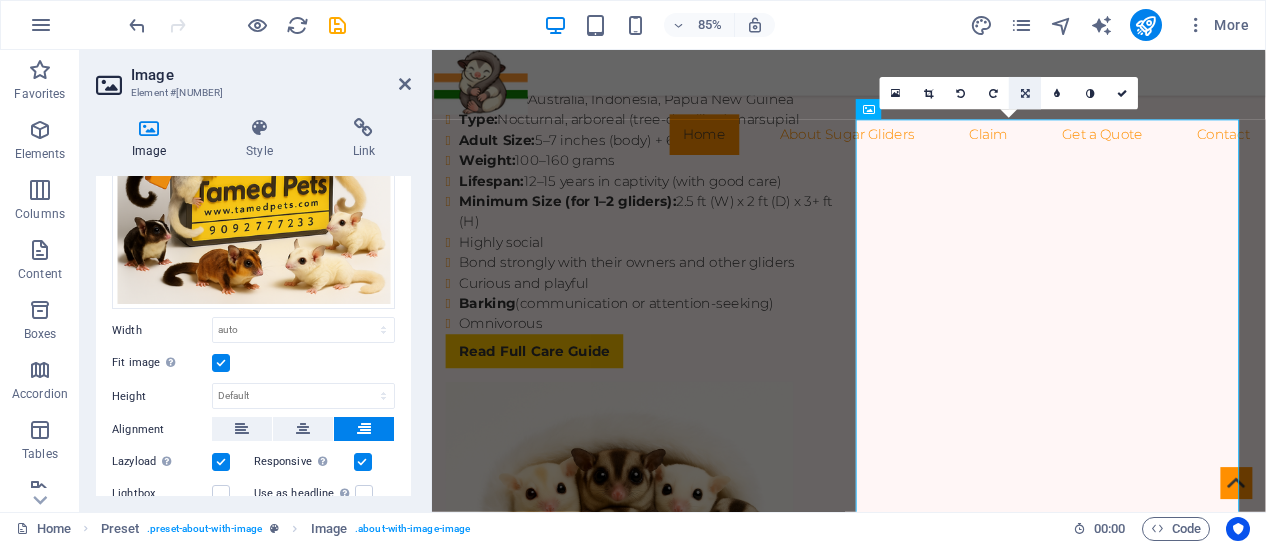 click at bounding box center (1025, 93) 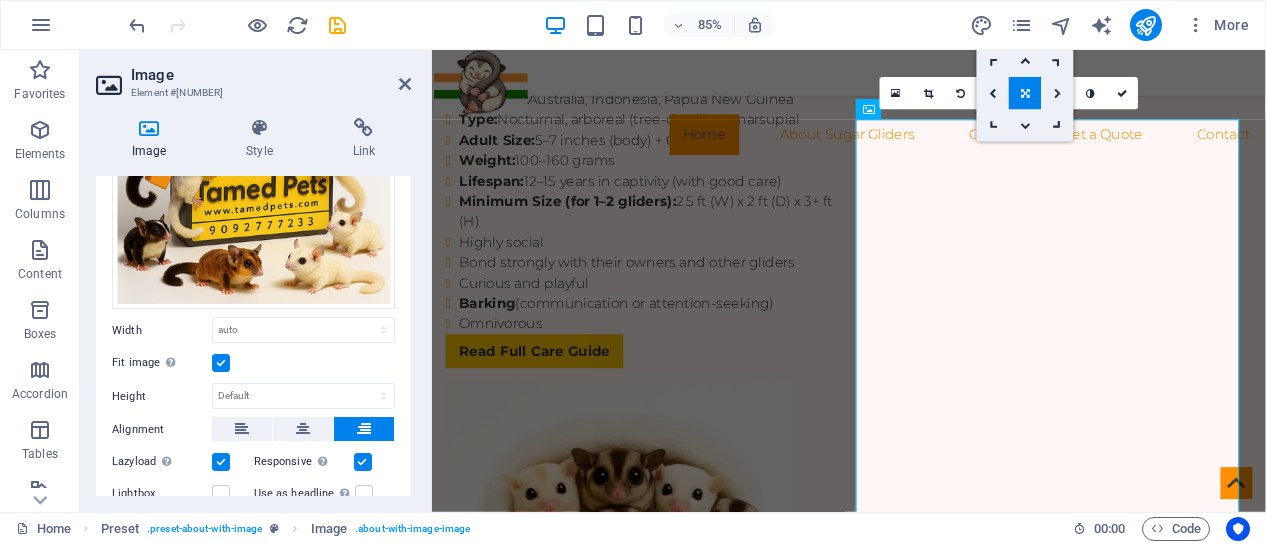 click at bounding box center (1058, 93) 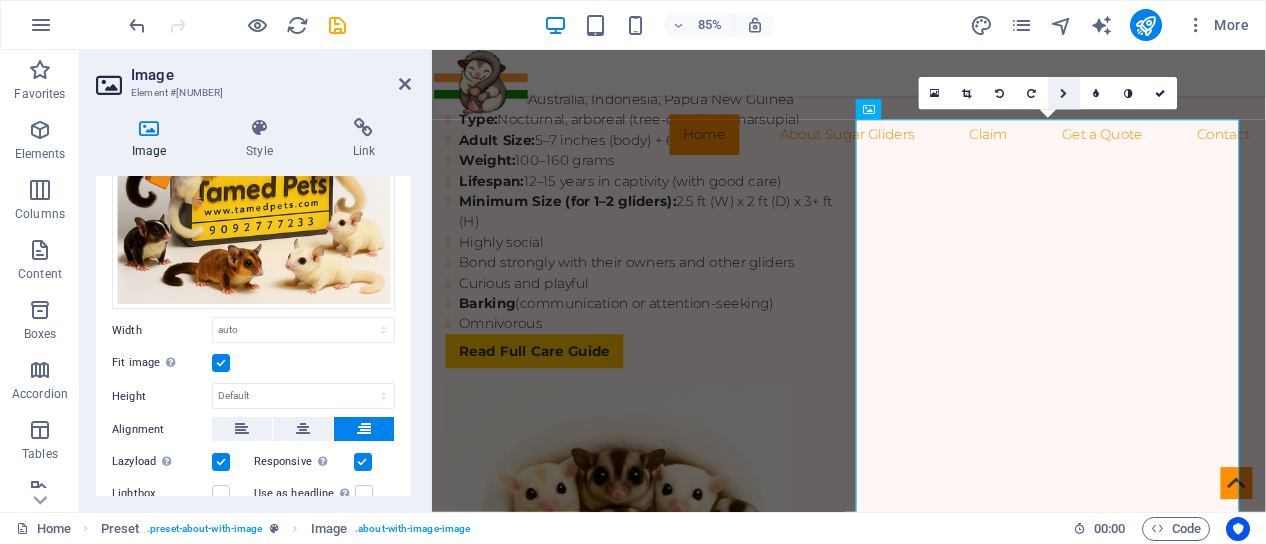 click at bounding box center (1064, 93) 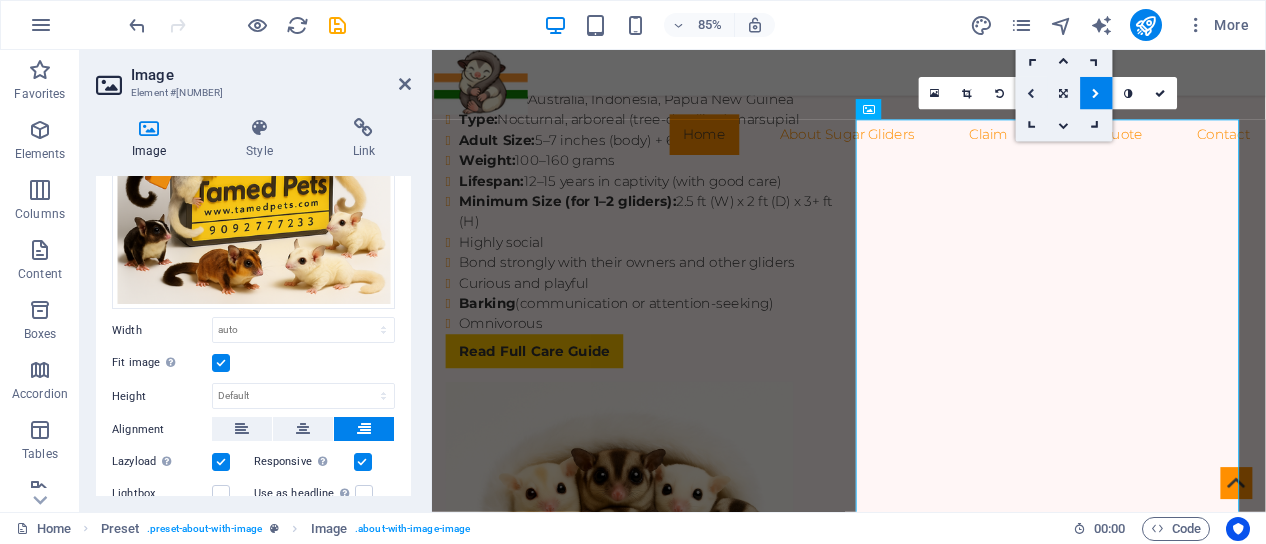 click at bounding box center (1032, 93) 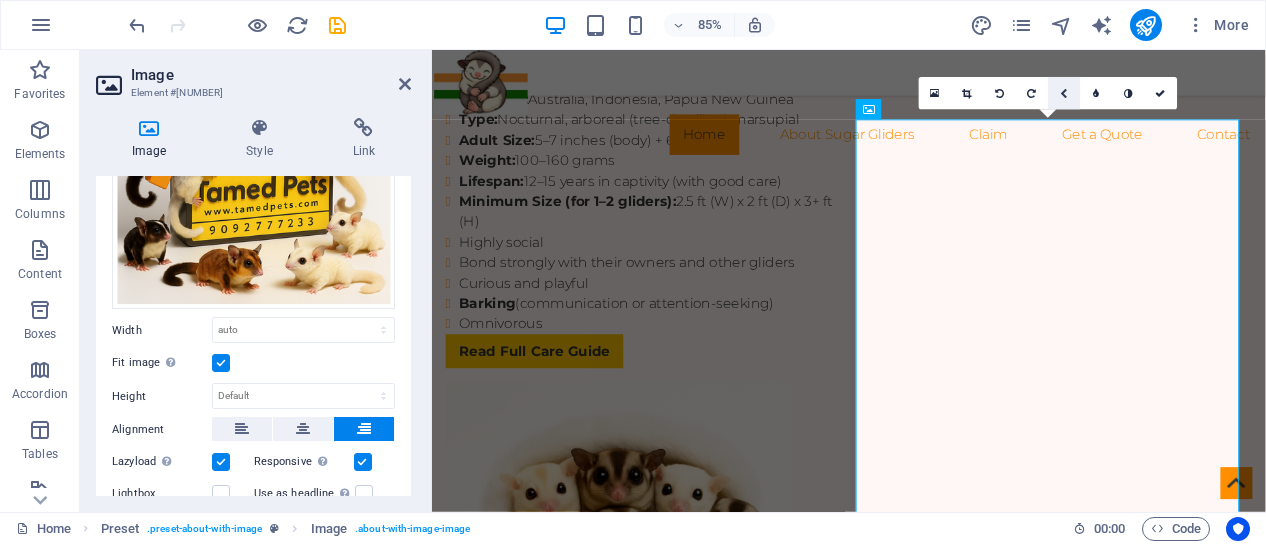 click at bounding box center (1064, 93) 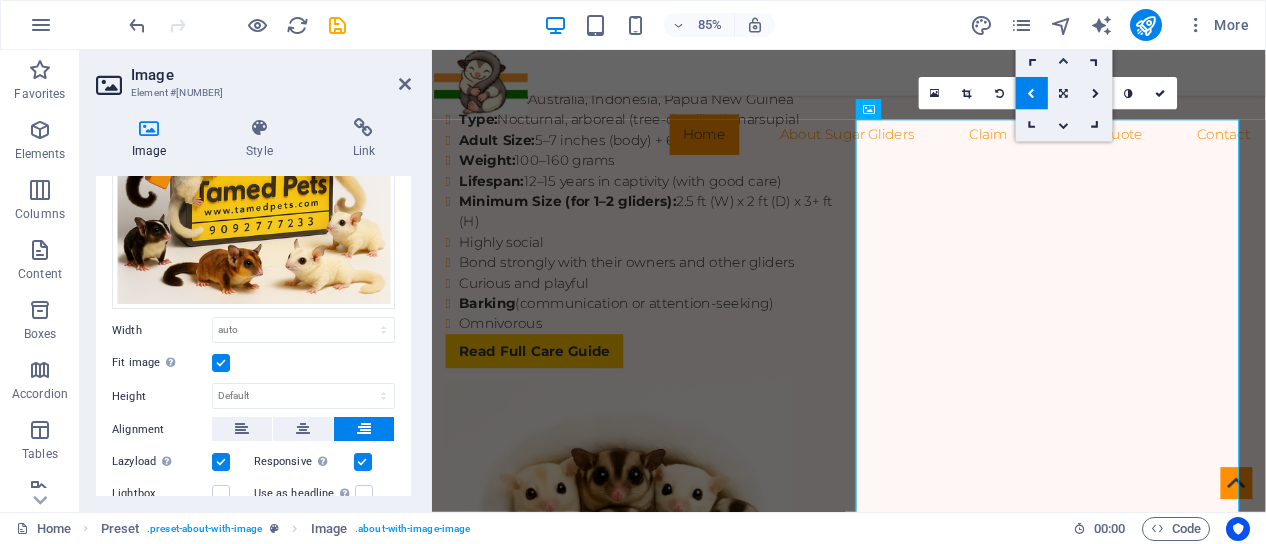 click at bounding box center [1064, 61] 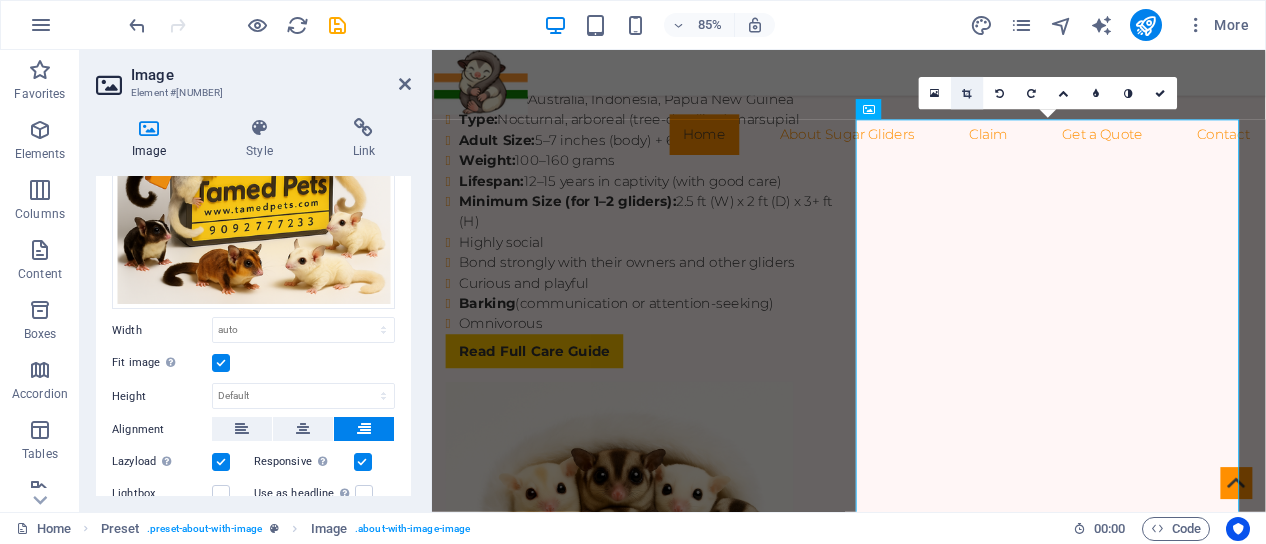 click at bounding box center (967, 93) 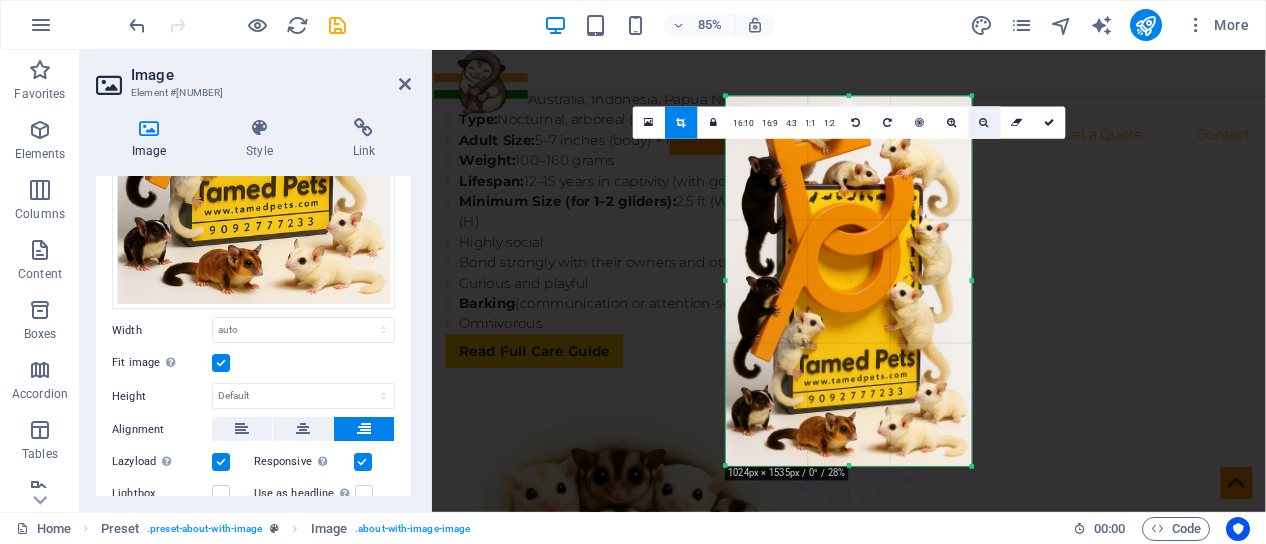 click at bounding box center [984, 122] 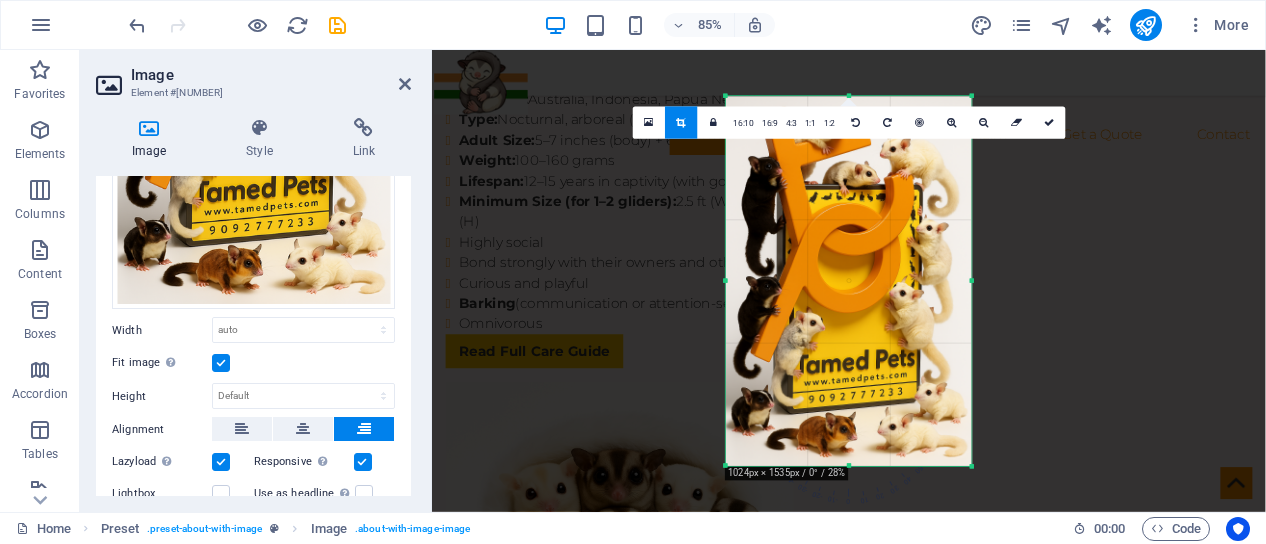 click at bounding box center (849, 1611) 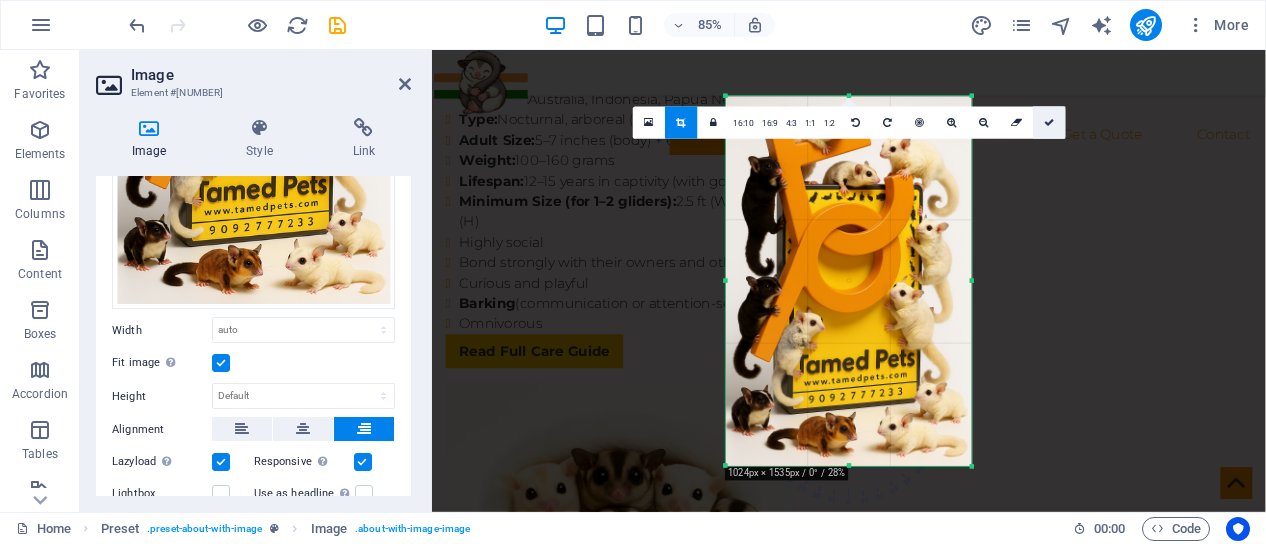 click at bounding box center (1049, 122) 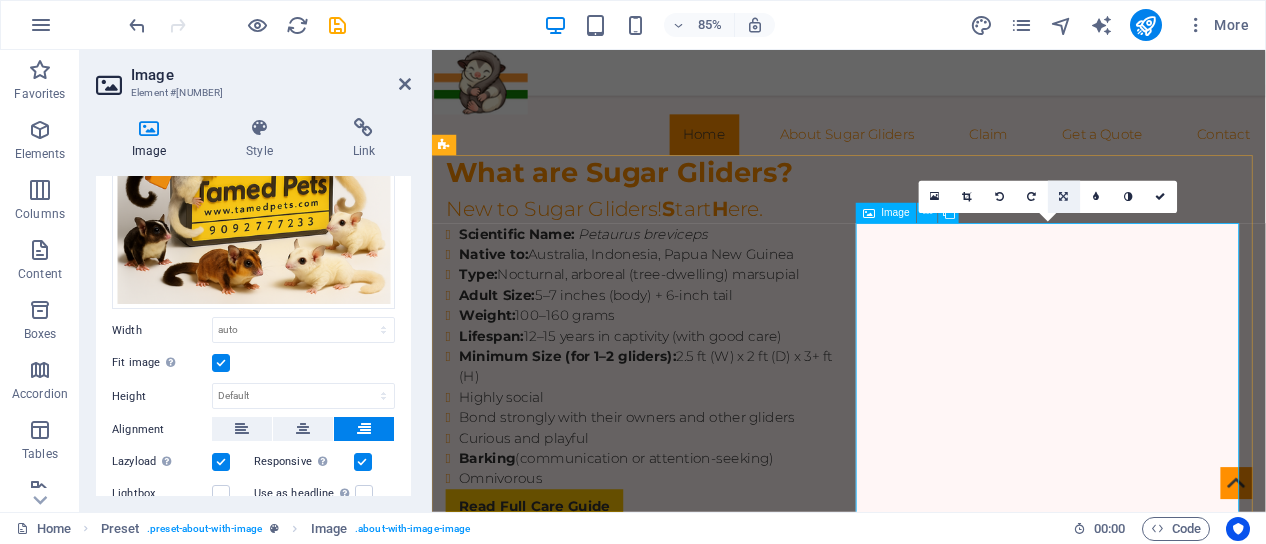 scroll, scrollTop: 3390, scrollLeft: 0, axis: vertical 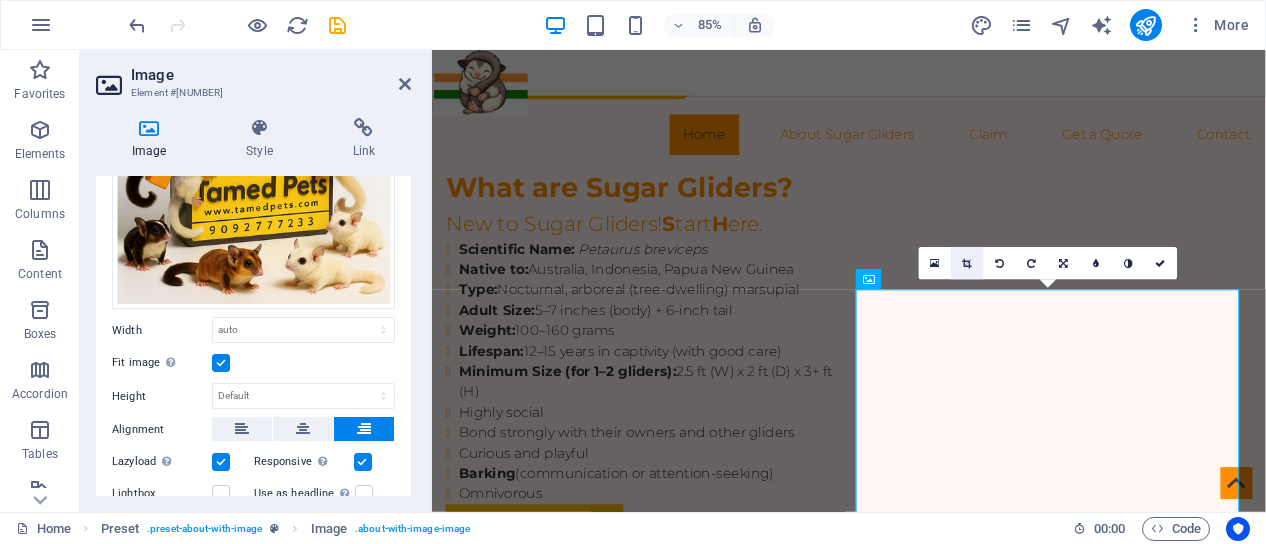 click at bounding box center (966, 263) 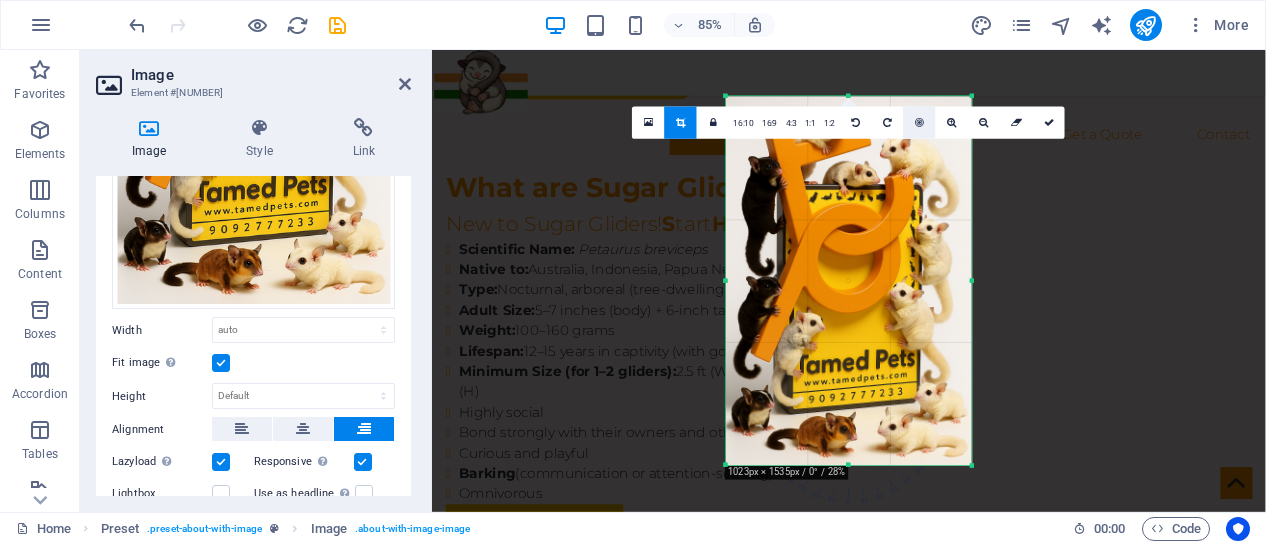 click at bounding box center (920, 123) 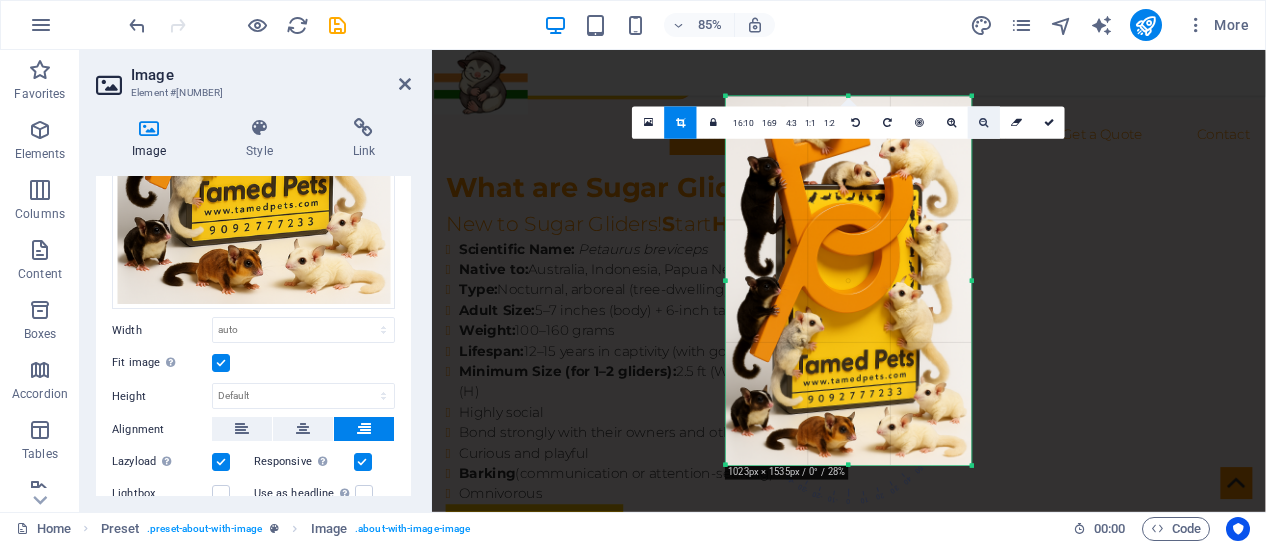 click at bounding box center [984, 123] 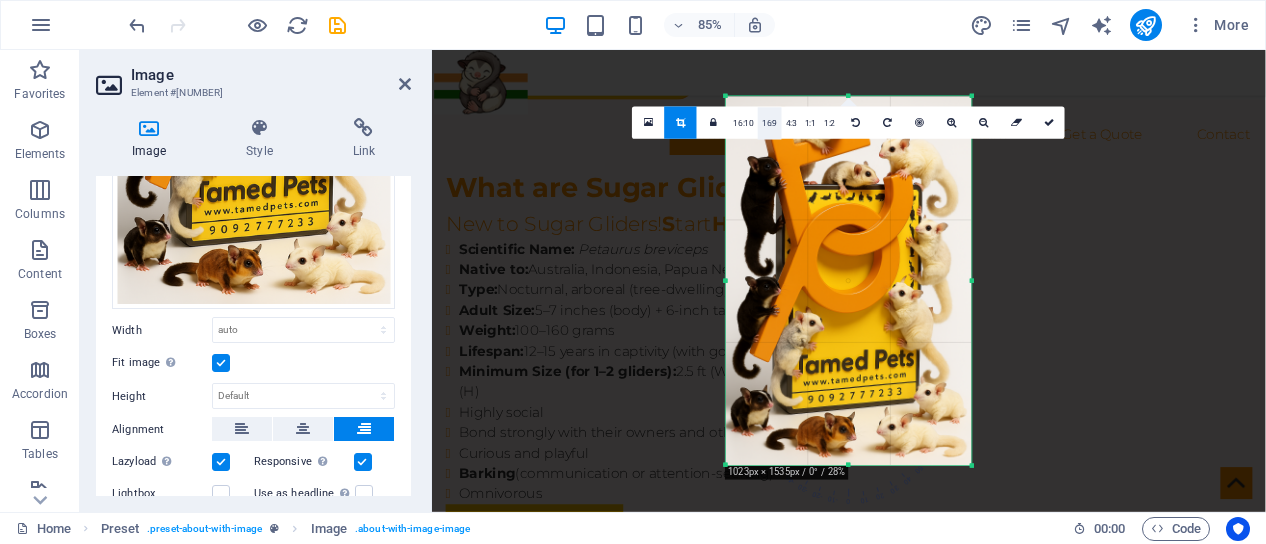 click on "16:9" at bounding box center [770, 123] 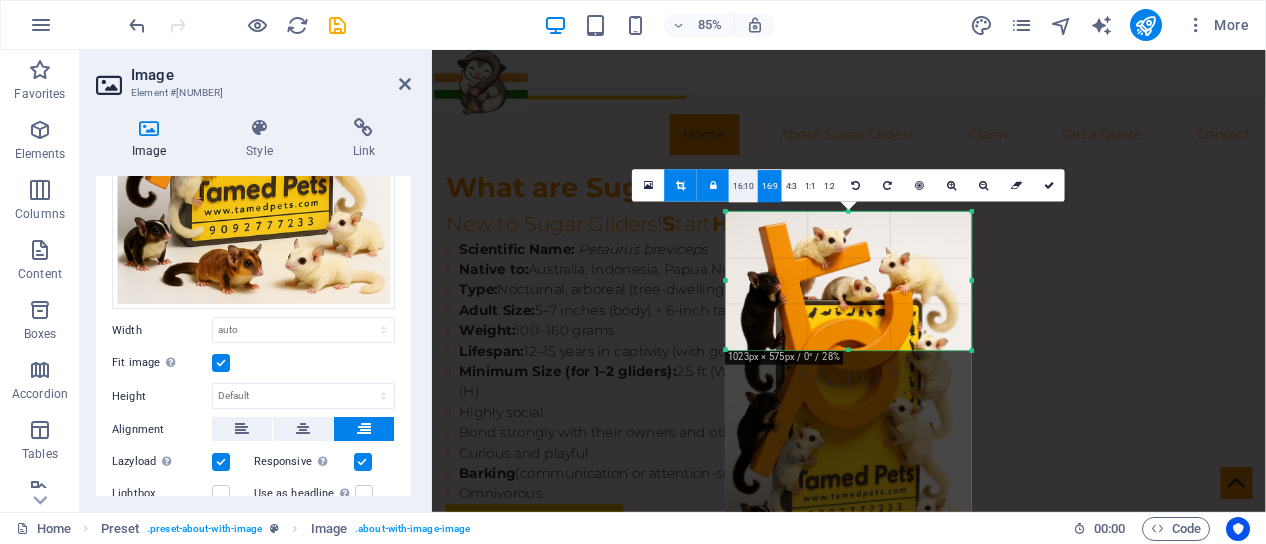 click on "16:10" at bounding box center (744, 186) 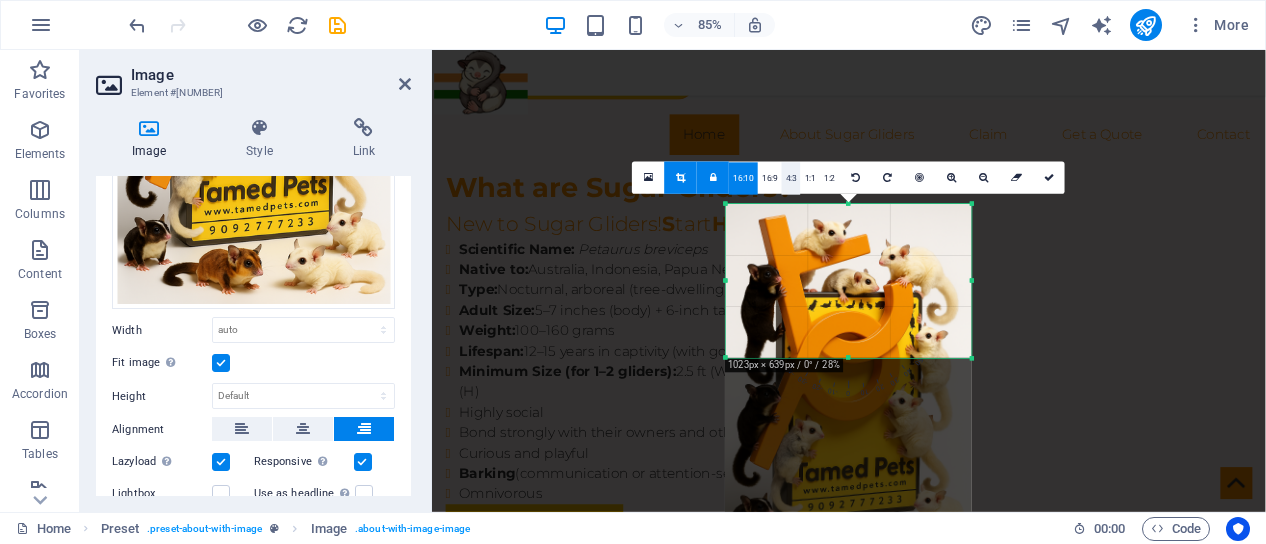click on "4:3" at bounding box center (791, 178) 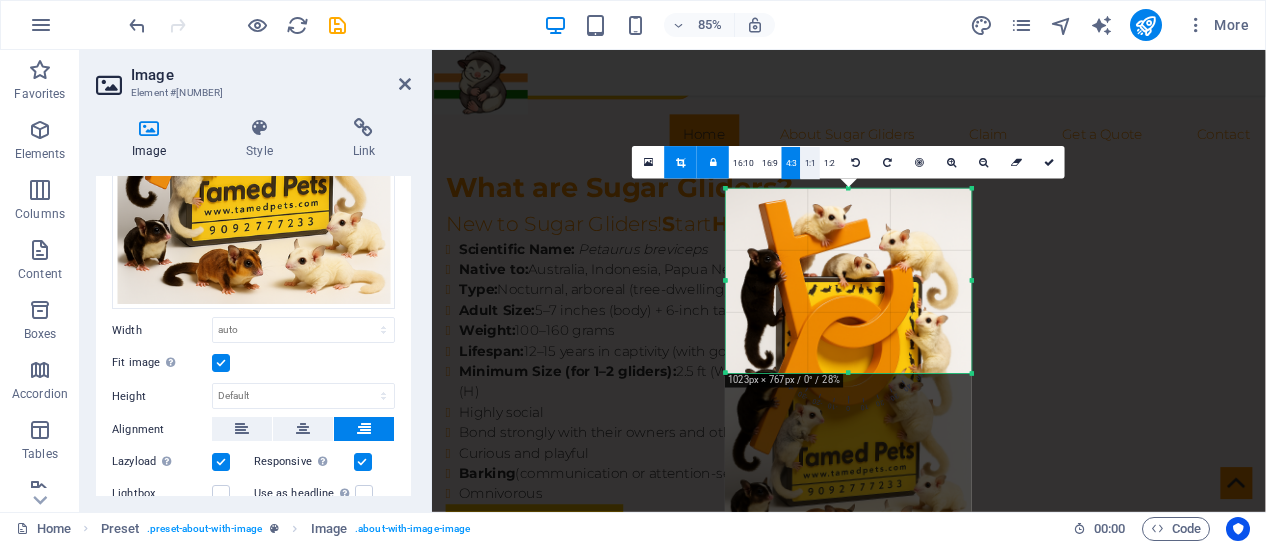 click on "1:1" at bounding box center [810, 163] 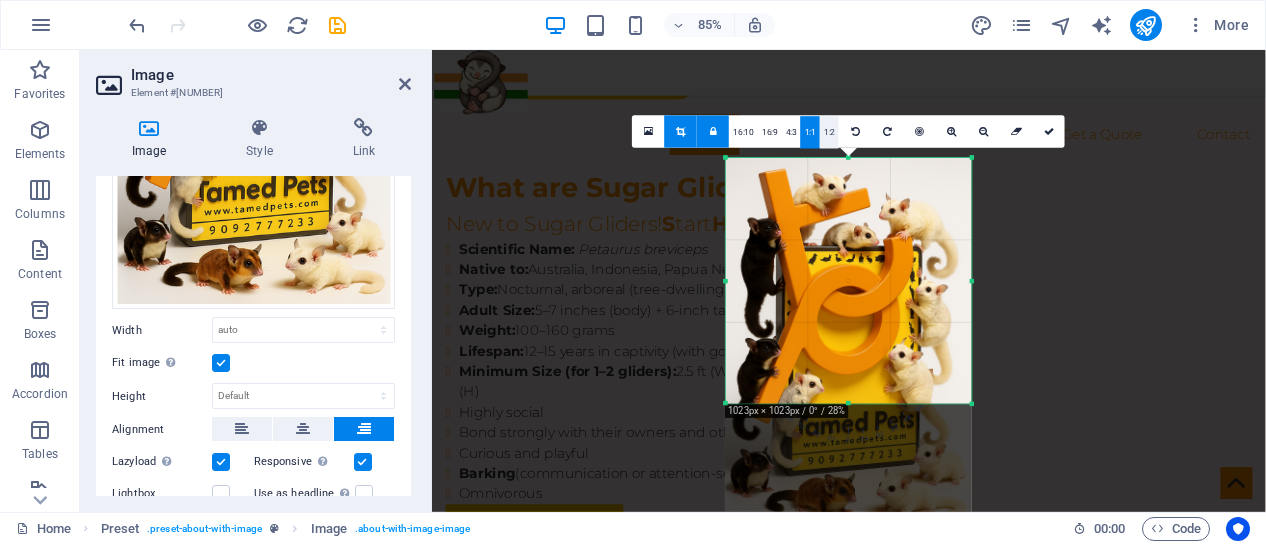 click on "1:2" at bounding box center (829, 132) 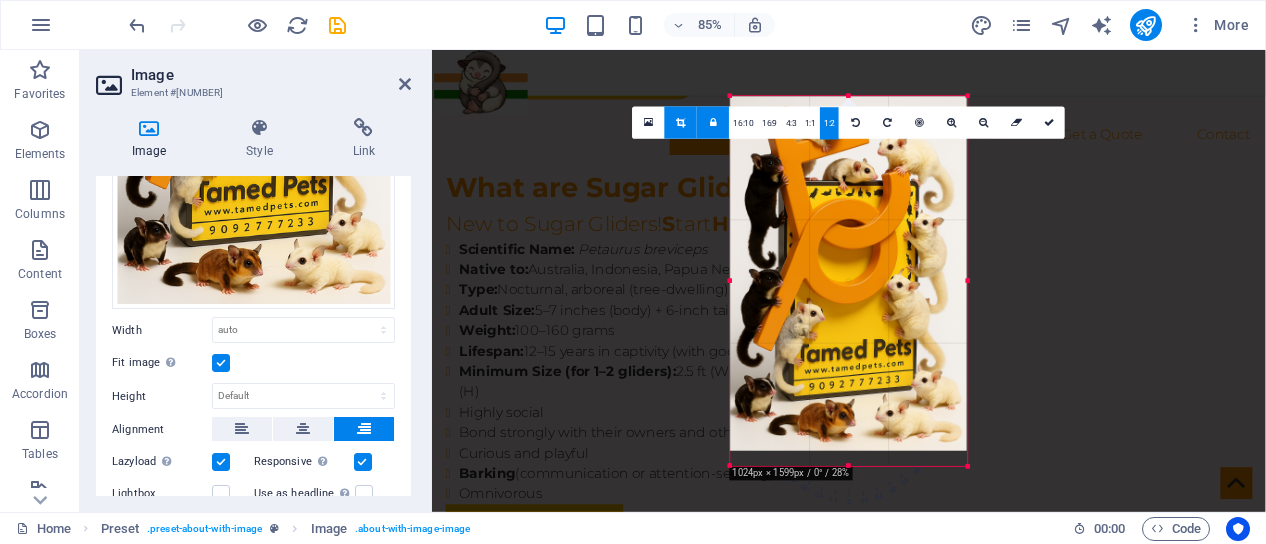 drag, startPoint x: 939, startPoint y: 279, endPoint x: 1000, endPoint y: 281, distance: 61.03278 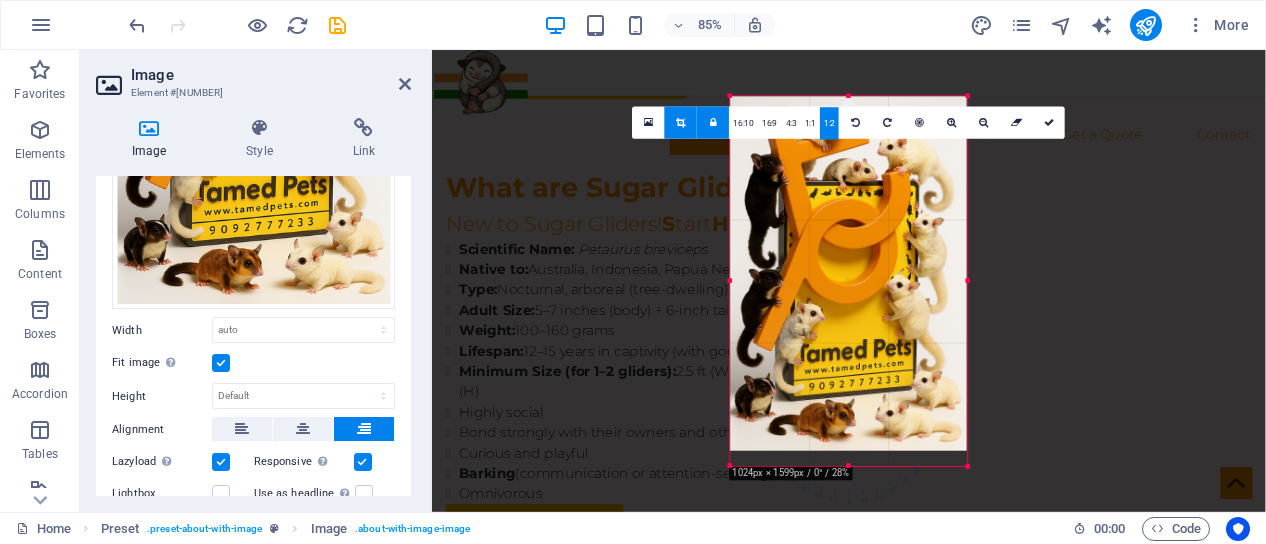 click on "H2 Image Slider Image Spacer Floating Image Image Text Boxes Icon Container Text Container Boxes Icon Container Container H3 Container Text Image 2 columns Container Floating Image H2 Text Image Preset Preset Spacer Preset Container Text Container Text Container Menu Menu Bar 180 170 160 150 140 130 120 110 100 90 80 70 60 50 40 30 20 10 0 -10 -20 -30 -40 -50 -60 -70 -80 -90 -100 -110 -120 -130 -140 -150 -160 -170 1024px × 1599px / 0° / 28% 16:10 16:9 4:3 1:1 1:2 0" at bounding box center (849, 281) 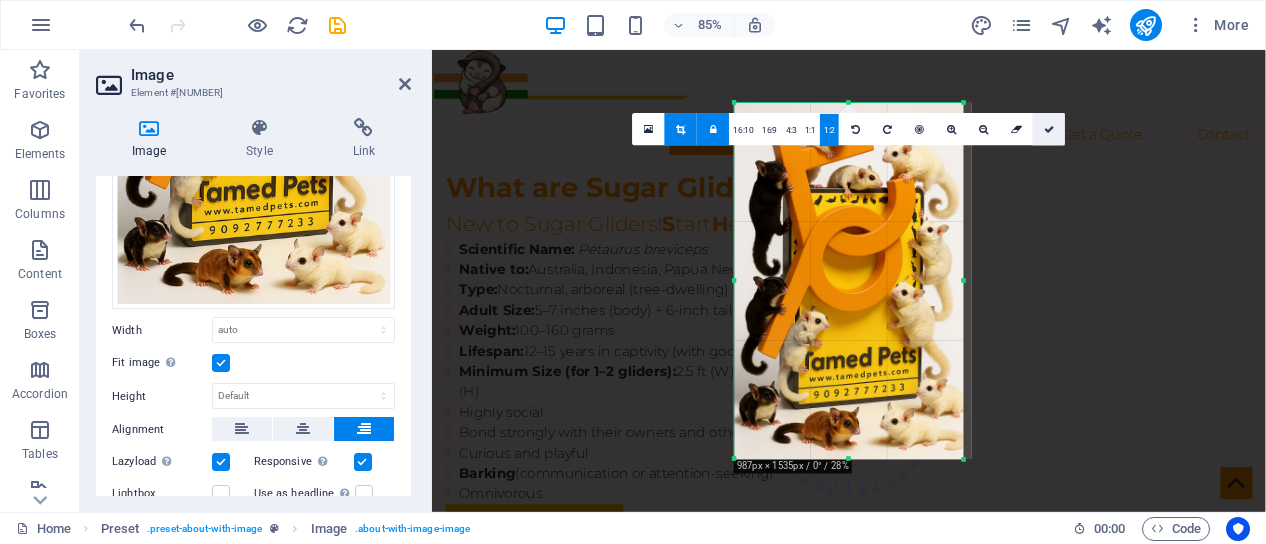 click at bounding box center [1049, 129] 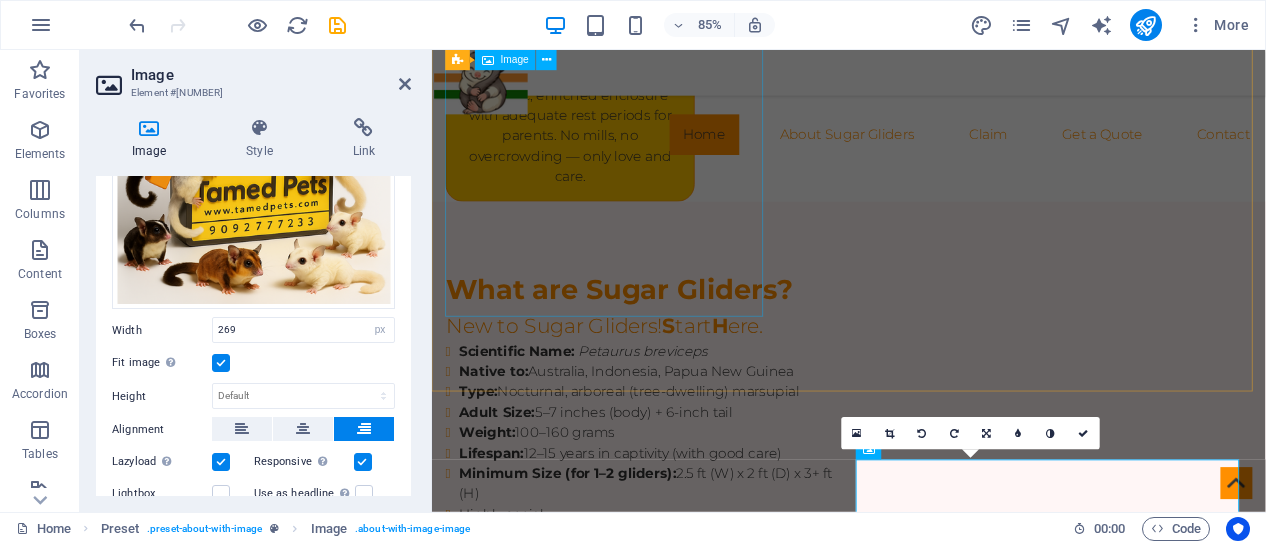 scroll, scrollTop: 3190, scrollLeft: 0, axis: vertical 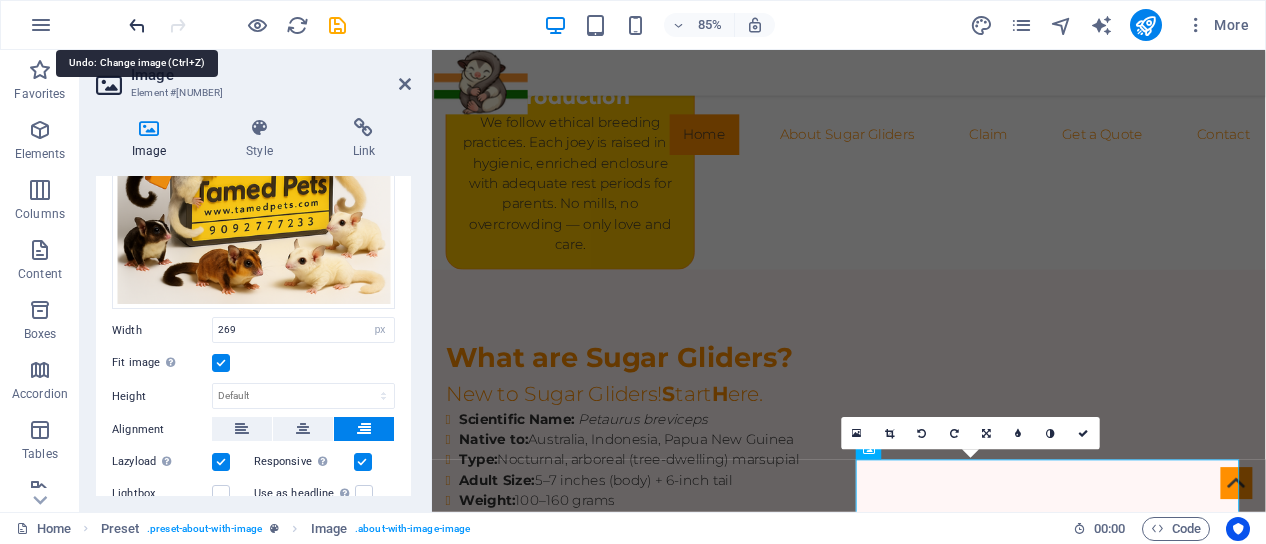 click at bounding box center [137, 25] 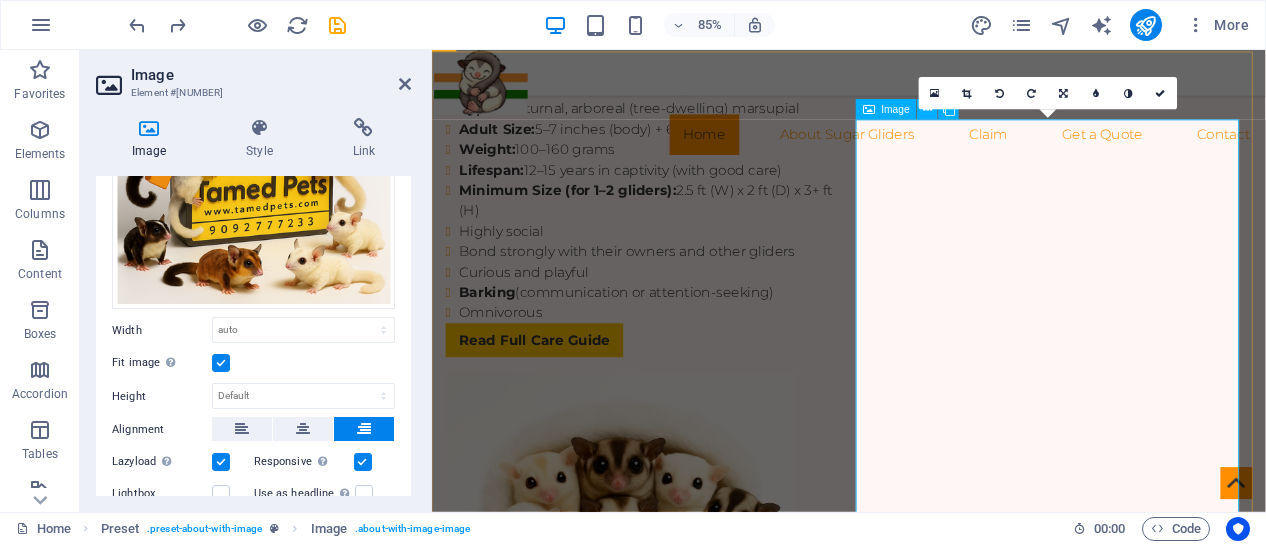 scroll, scrollTop: 3590, scrollLeft: 0, axis: vertical 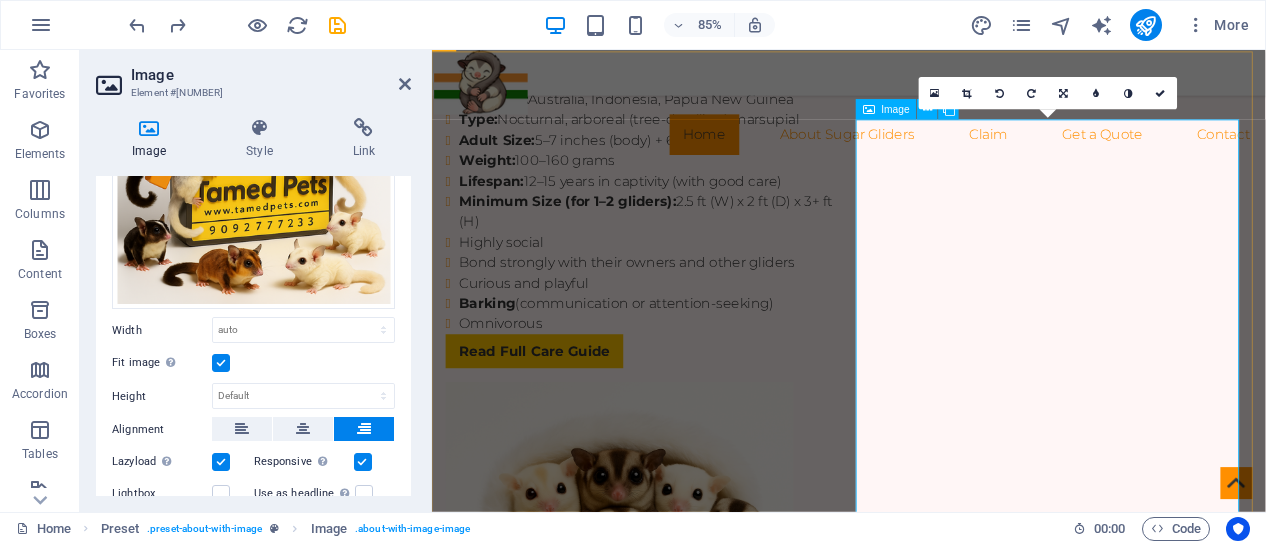 click on "Image" at bounding box center [896, 110] 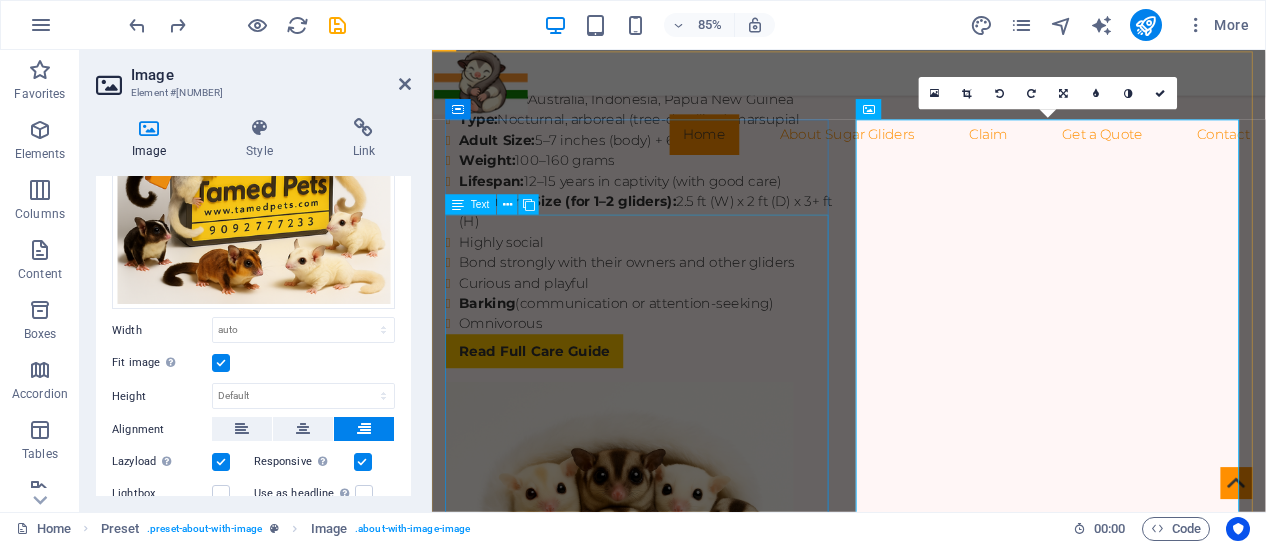 click on "🐾 Welcome to TamedPets – India’s Premier Exotic Pet Shop Established in [YEAR] in Triplicane, [CITY], [STATE], TamedPets began as a small hobbyist venture fueled by a love for hand-fed birds and small animals. Today, it stands as one of India’s most trusted exotic pet shops, offering a wide variety of companions—from finches, macaws, and hamsters to reptiles and guard dogs. We’re proud to be Chennai’s only dedicated exotic pet store , known for our ethical breeding practices and home-raised pets. Every animal is nurtured with care, ensuring they’re healthy, tame, and ready to bond with loving families. Our team includes experienced breeders and trainers who specialize in socializing pets and preparing them for adoption. We also provide DNA testing, Pet Consultation , Behavior training , and custom aviary design , making us a one-stop destination for exotic pet enthusiasts. Founded by [NAME] , a pioneer in exotic pet care featured in The Hindu and" at bounding box center (920, 1953) 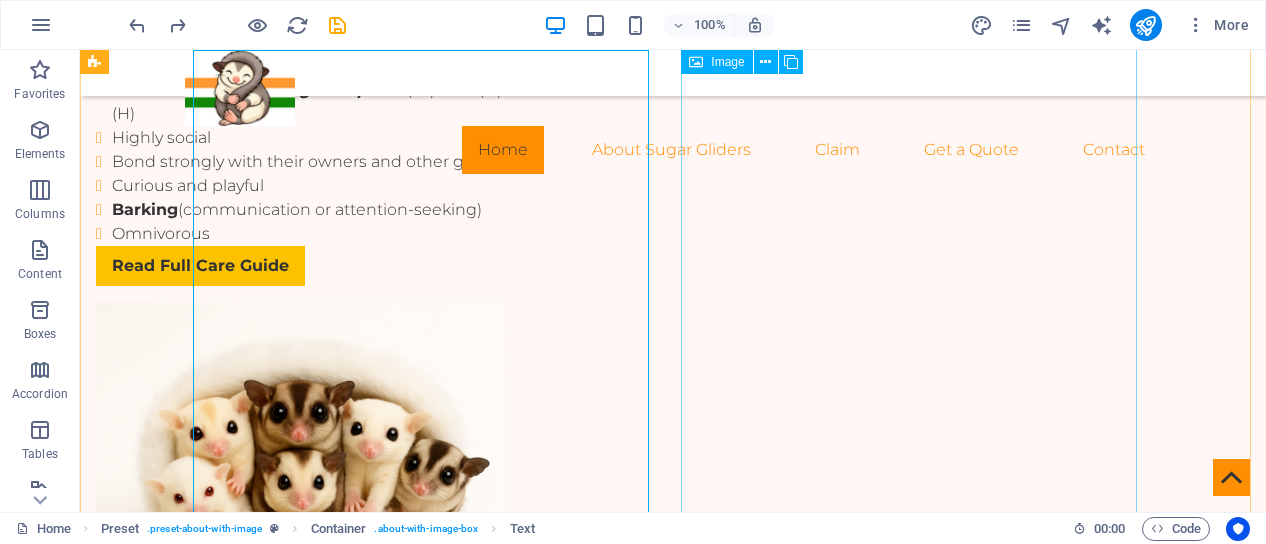 scroll, scrollTop: 3606, scrollLeft: 0, axis: vertical 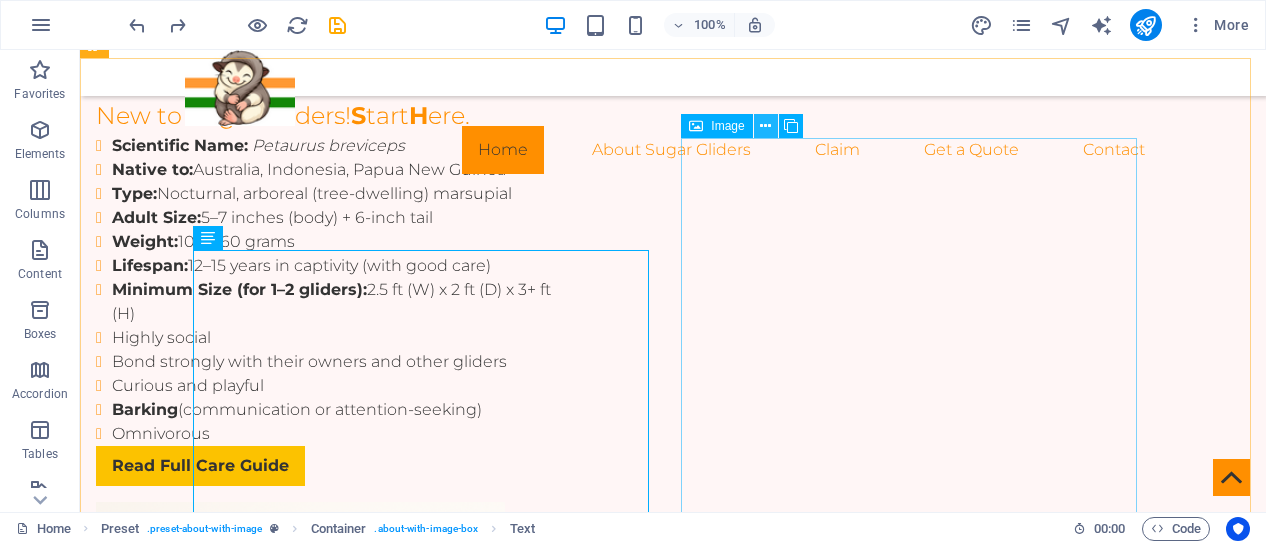 click at bounding box center (765, 126) 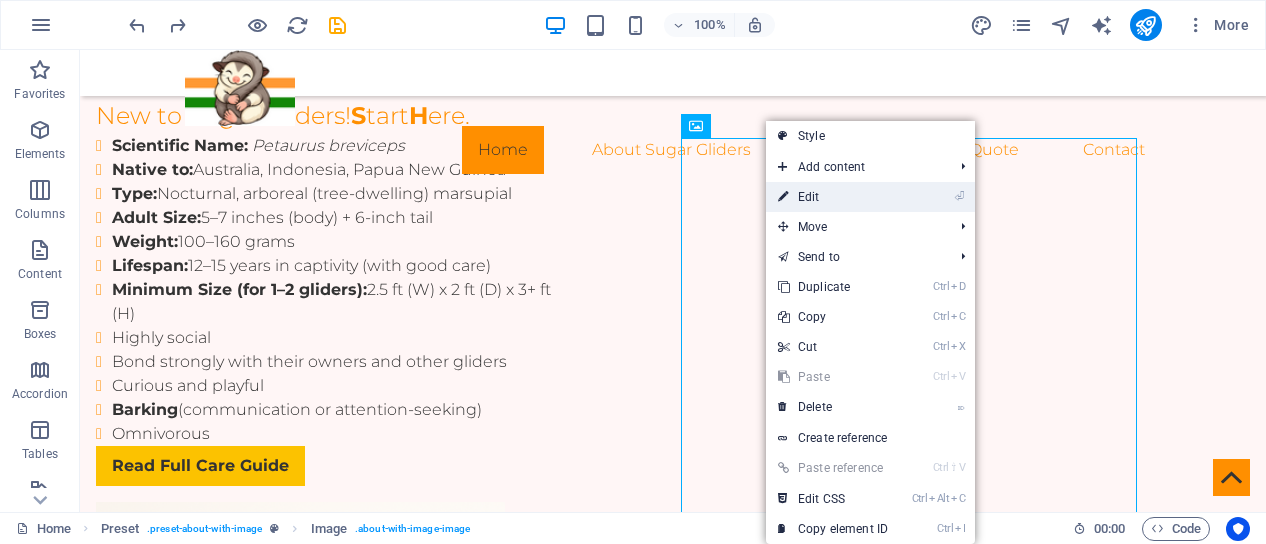 click on "⏎  Edit" at bounding box center (833, 197) 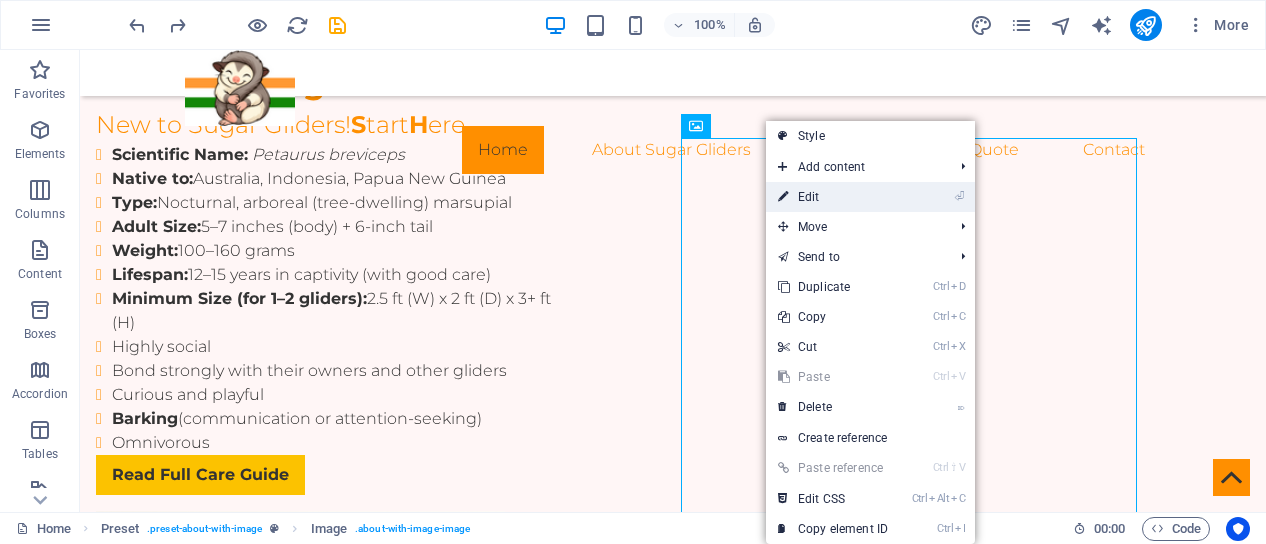 scroll, scrollTop: 3590, scrollLeft: 0, axis: vertical 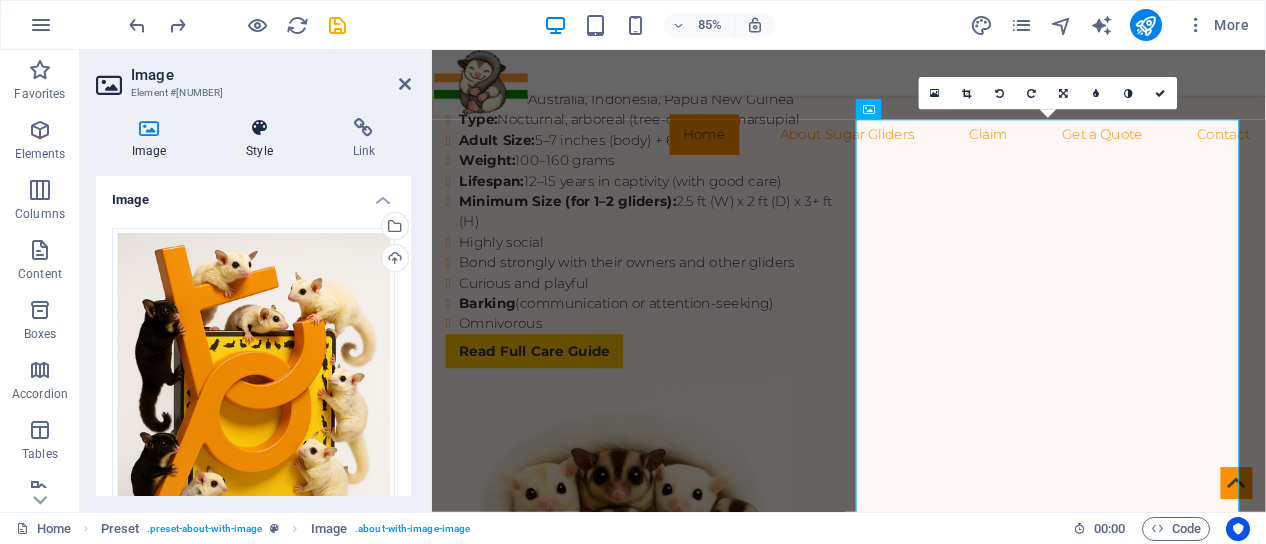 click on "Style" at bounding box center (263, 139) 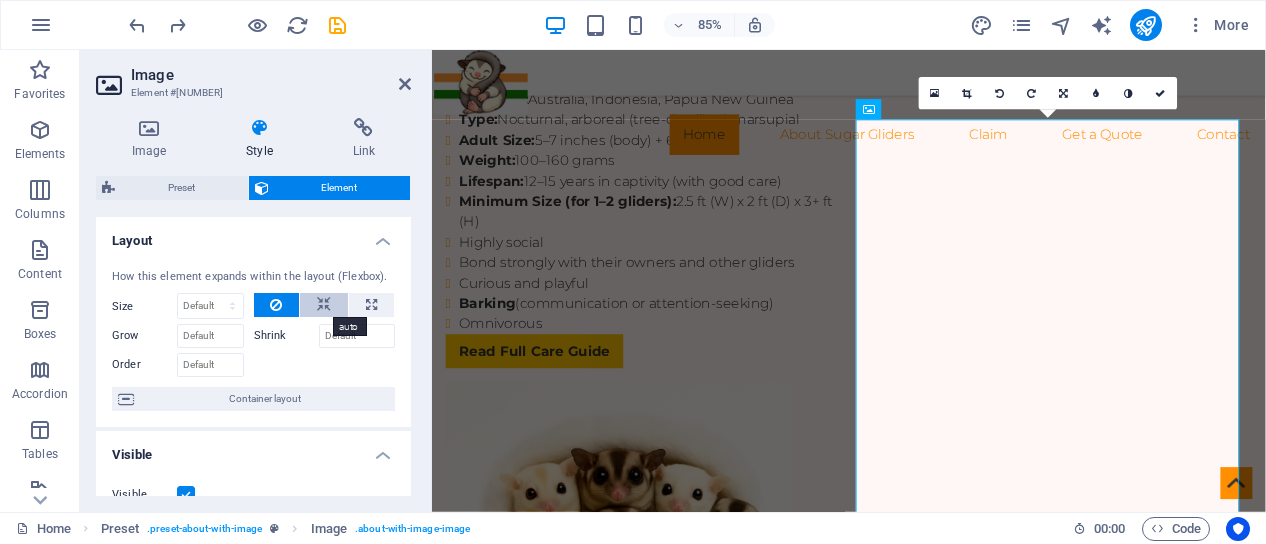 click at bounding box center (324, 305) 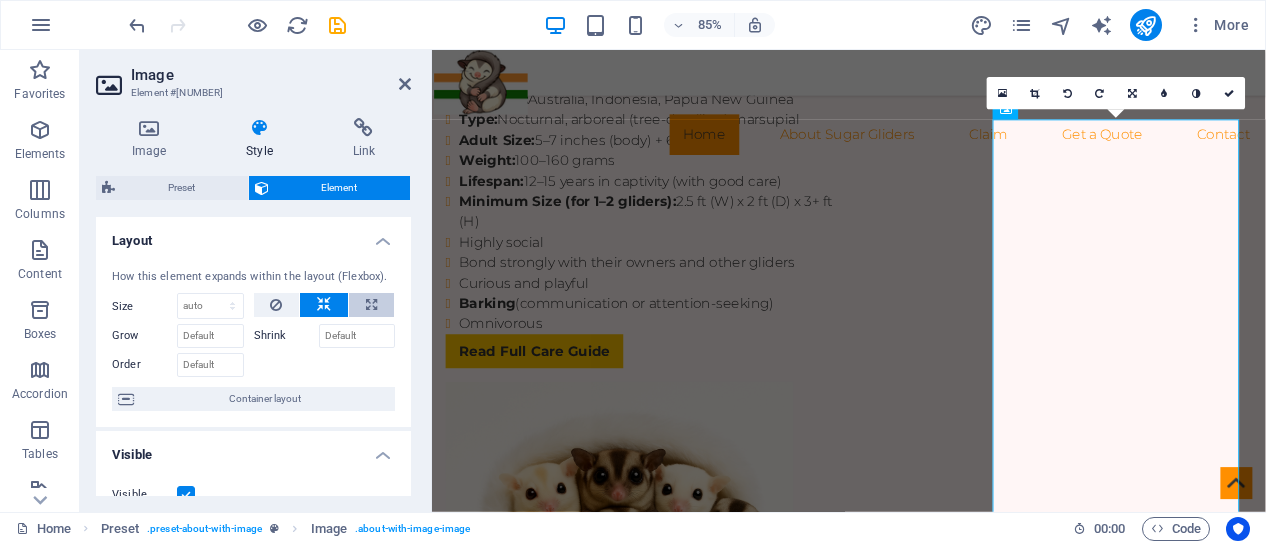 click at bounding box center (371, 305) 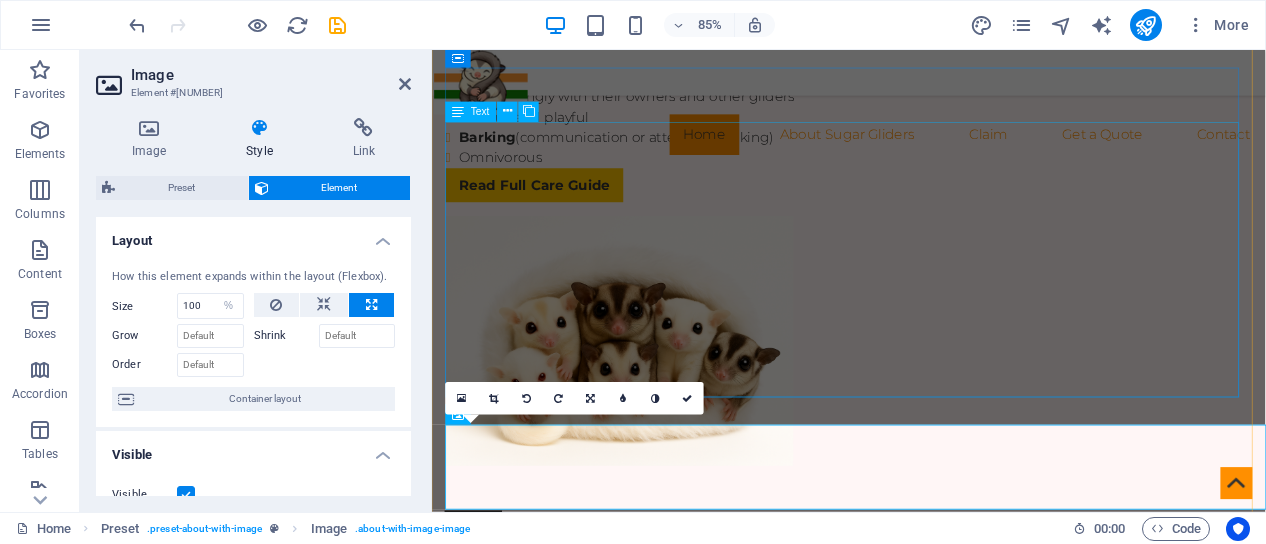 scroll, scrollTop: 3790, scrollLeft: 0, axis: vertical 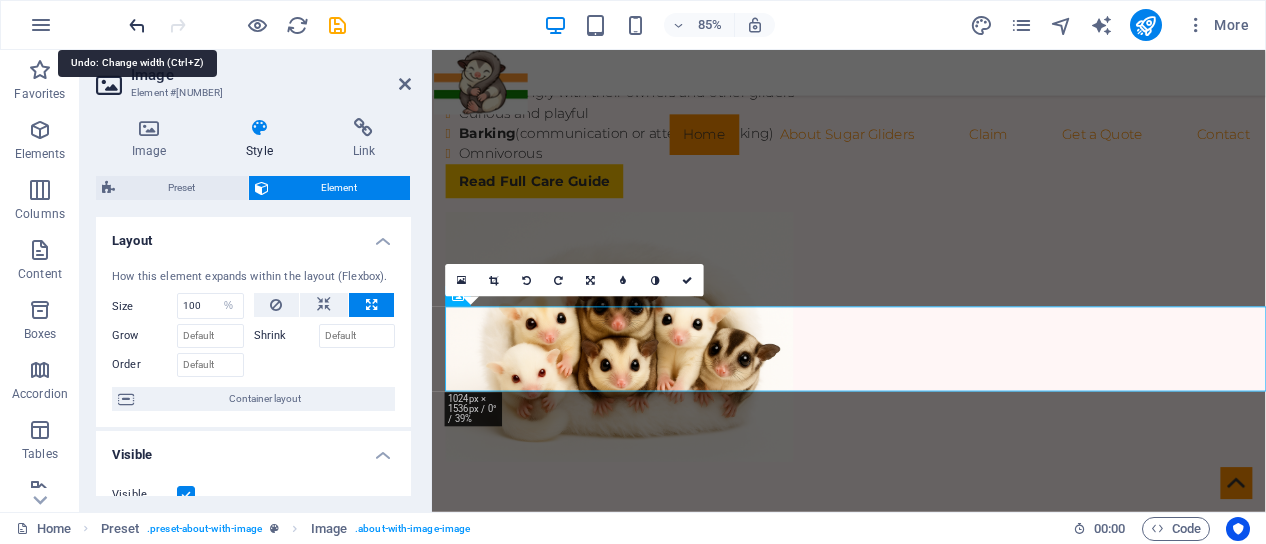 click at bounding box center (137, 25) 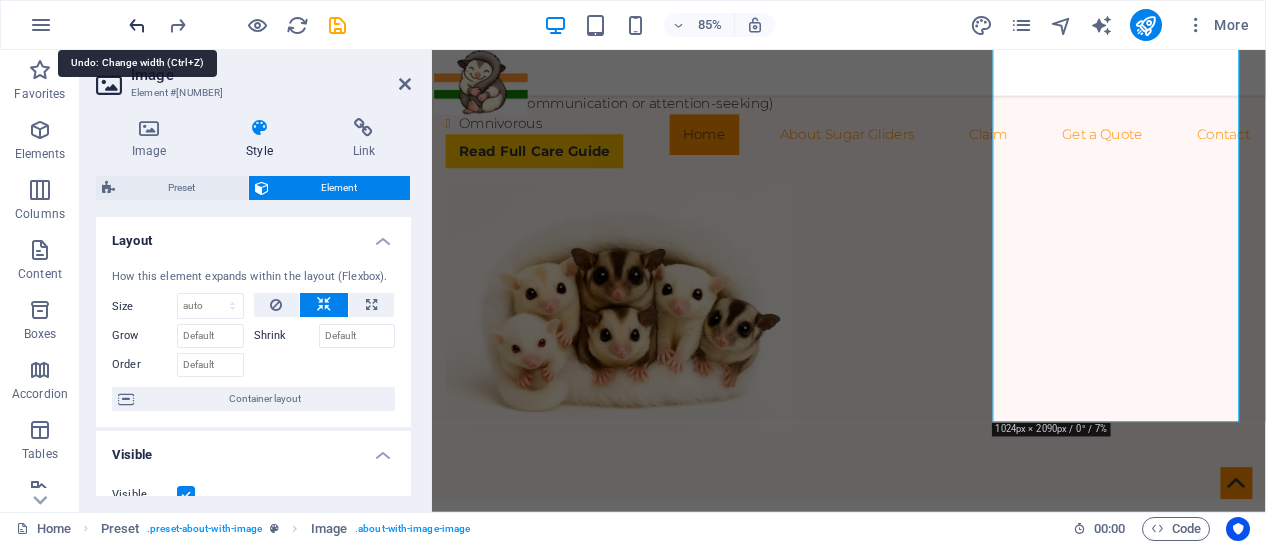 click at bounding box center (137, 25) 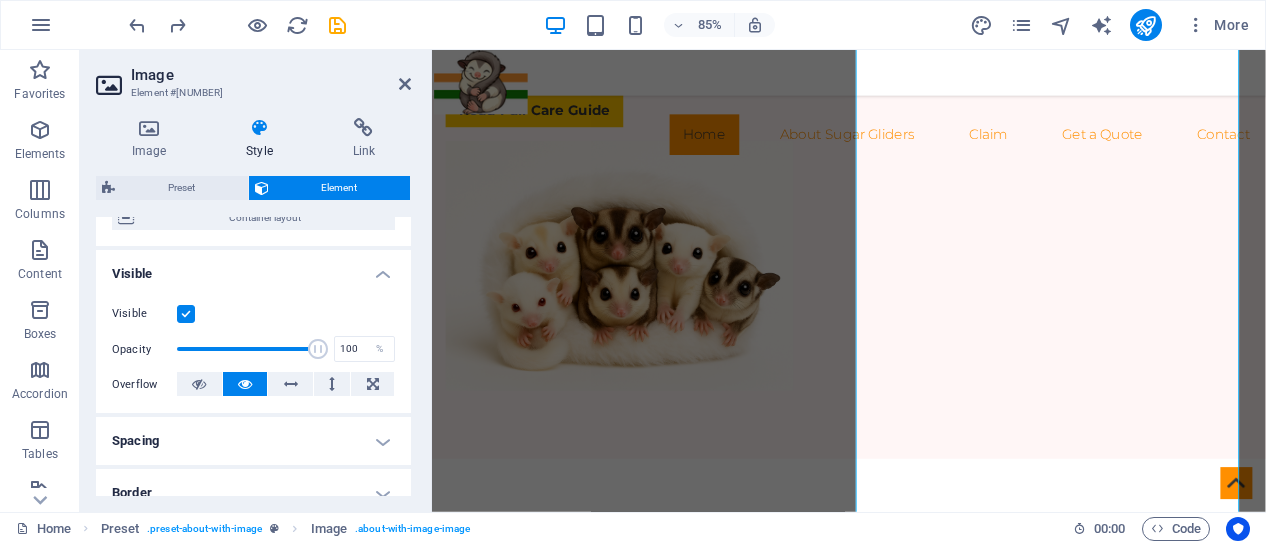 scroll, scrollTop: 200, scrollLeft: 0, axis: vertical 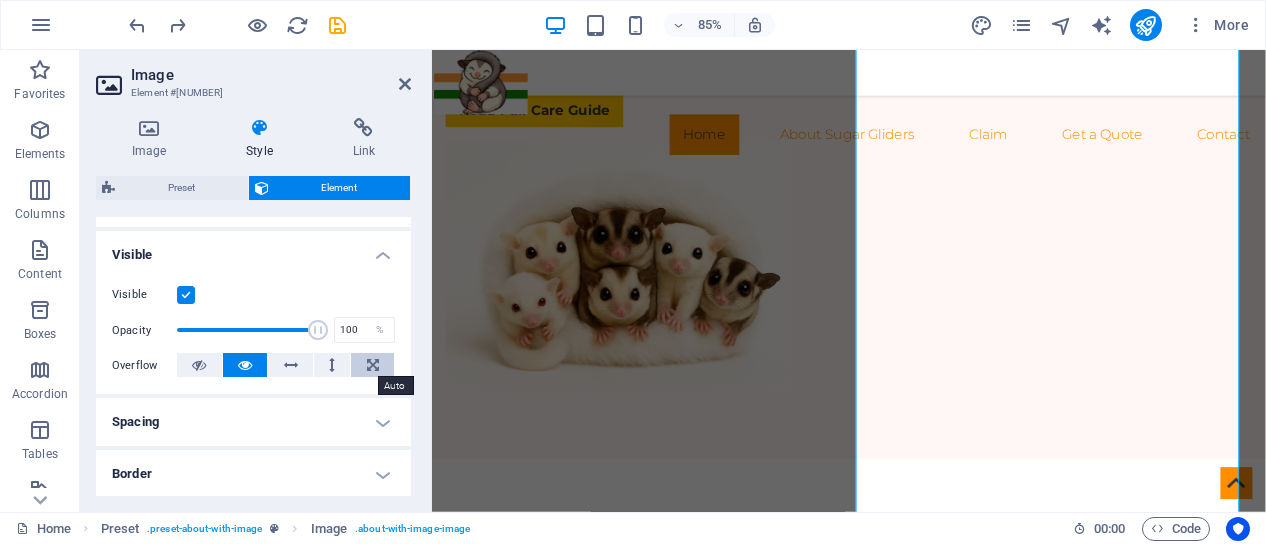 click at bounding box center [373, 365] 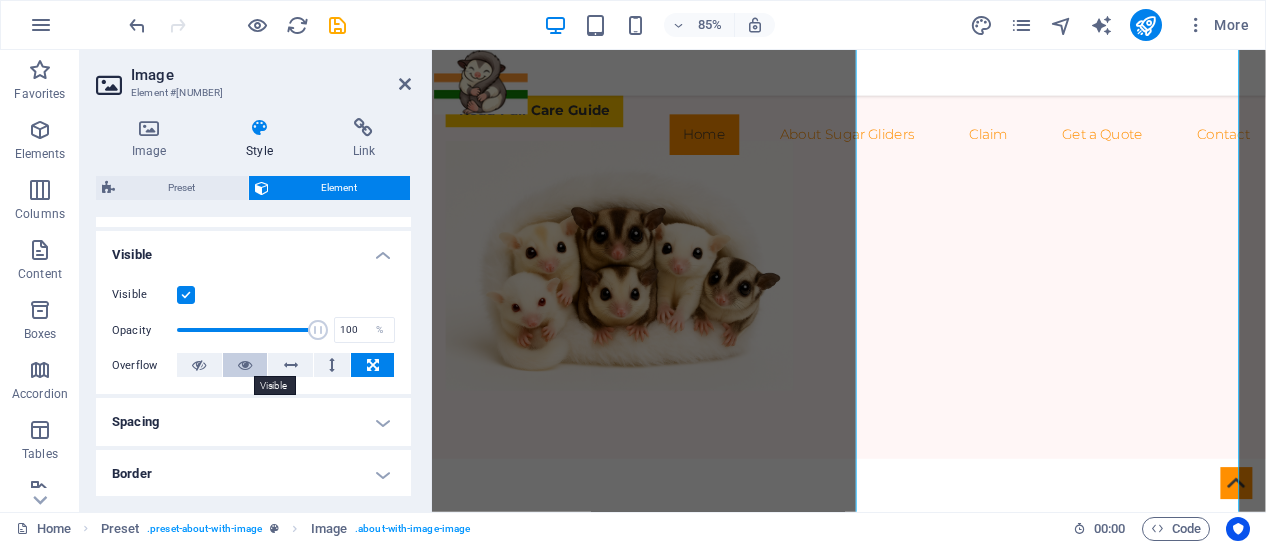 click at bounding box center [245, 365] 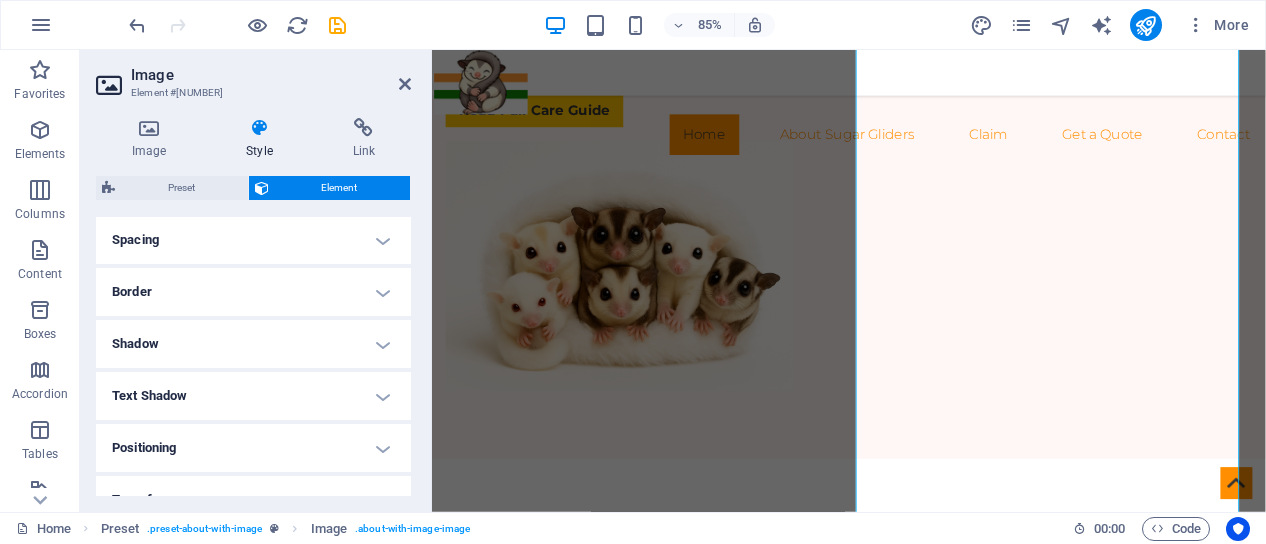 scroll, scrollTop: 400, scrollLeft: 0, axis: vertical 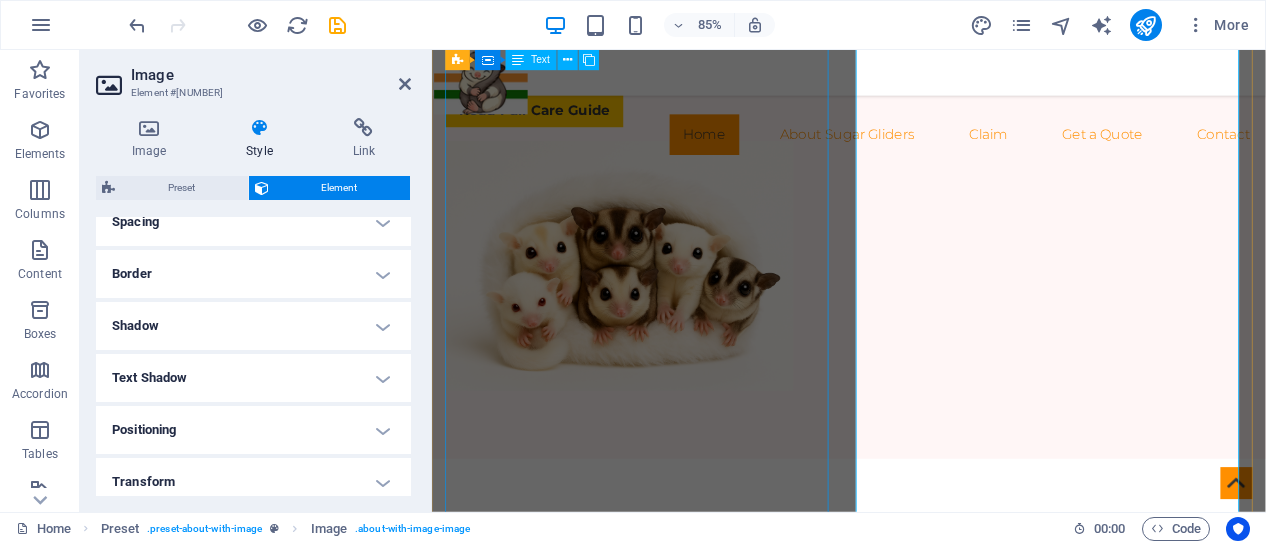 click on "🐾 Welcome to TamedPets – India’s Premier Exotic Pet Shop Established in [YEAR] in Triplicane, [CITY], [STATE], TamedPets began as a small hobbyist venture fueled by a love for hand-fed birds and small animals. Today, it stands as one of India’s most trusted exotic pet shops, offering a wide variety of companions—from finches, macaws, and hamsters to reptiles and guard dogs. We’re proud to be Chennai’s only dedicated exotic pet store , known for our ethical breeding practices and home-raised pets. Every animal is nurtured with care, ensuring they’re healthy, tame, and ready to bond with loving families. Our team includes experienced breeders and trainers who specialize in socializing pets and preparing them for adoption. We also provide DNA testing, Pet Consultation , Behavior training , and custom aviary design , making us a one-stop destination for exotic pet enthusiasts. Founded by [NAME] , a pioneer in exotic pet care featured in The Hindu and" at bounding box center (920, 1669) 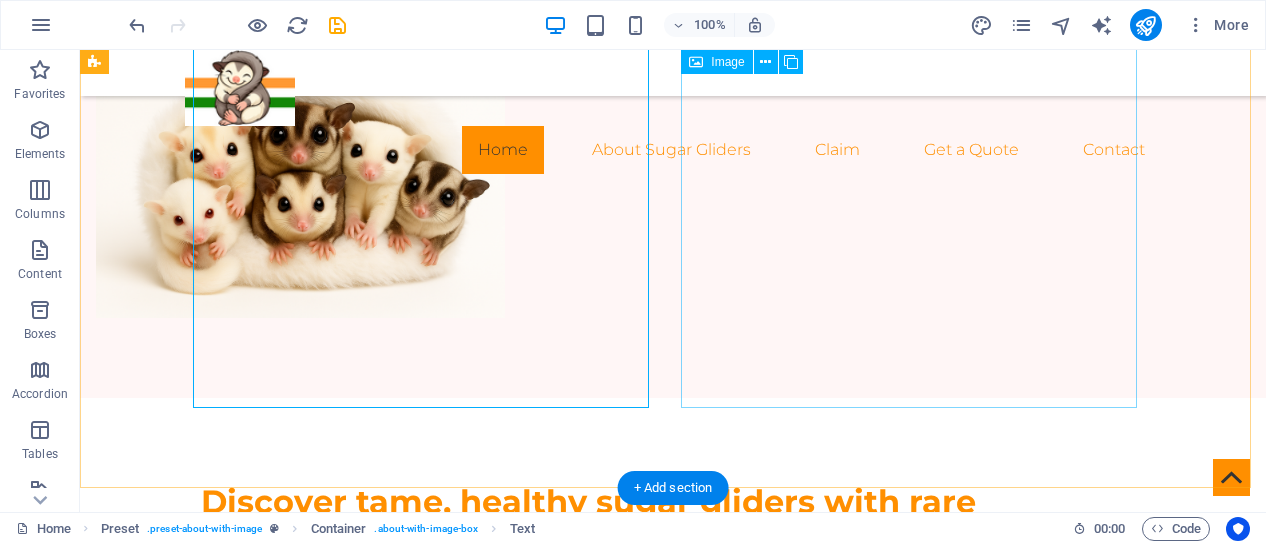 scroll, scrollTop: 4096, scrollLeft: 0, axis: vertical 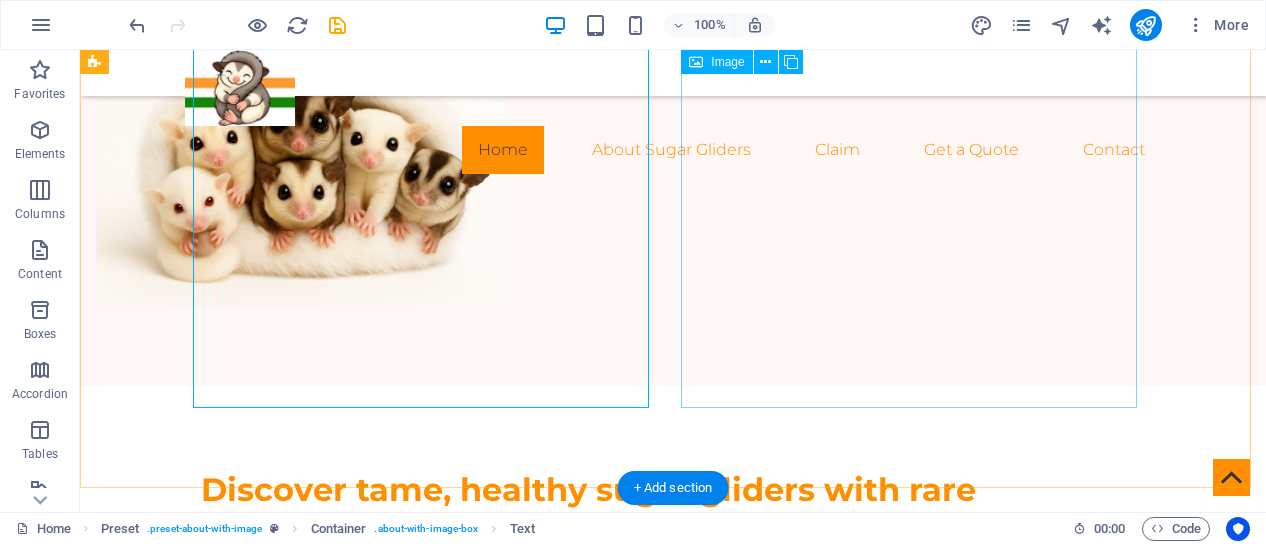 click at bounding box center [242, 1752] 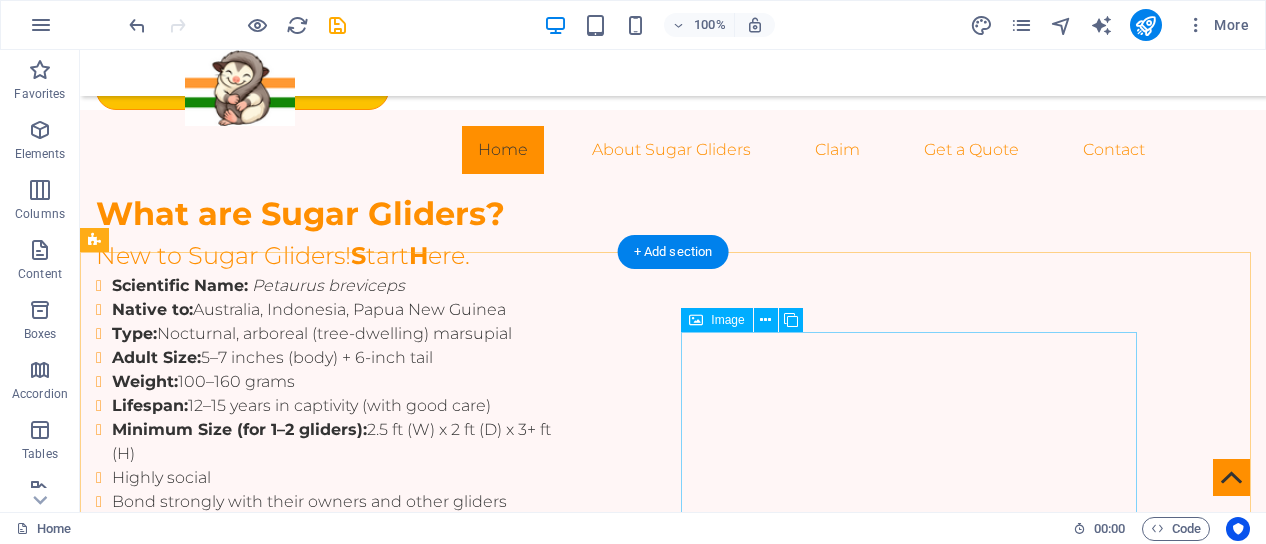 scroll, scrollTop: 3612, scrollLeft: 0, axis: vertical 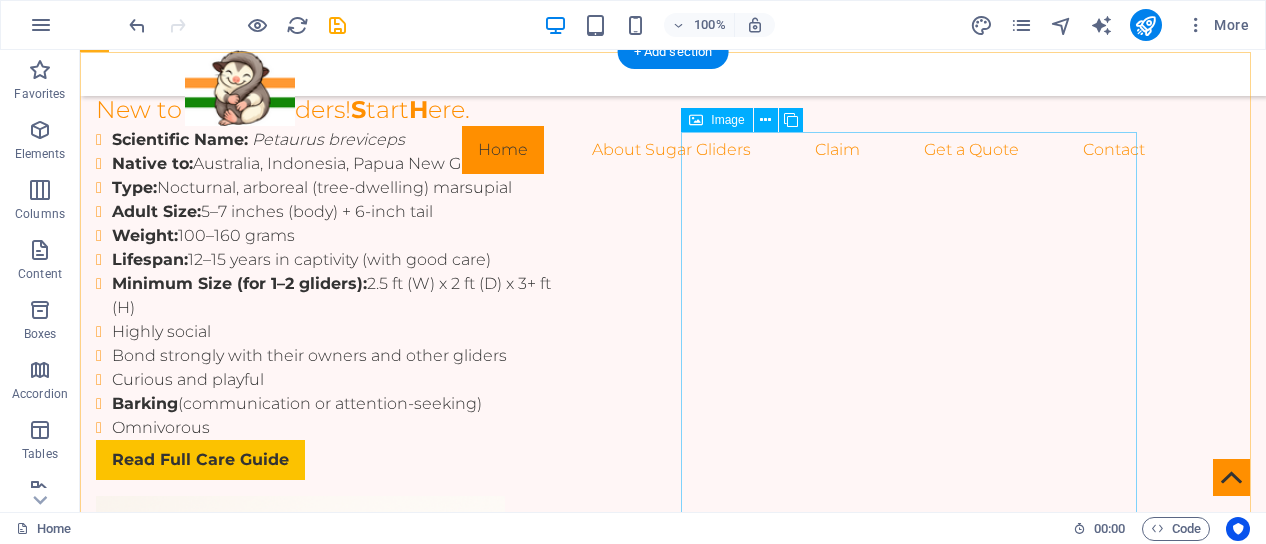 click at bounding box center (242, 2236) 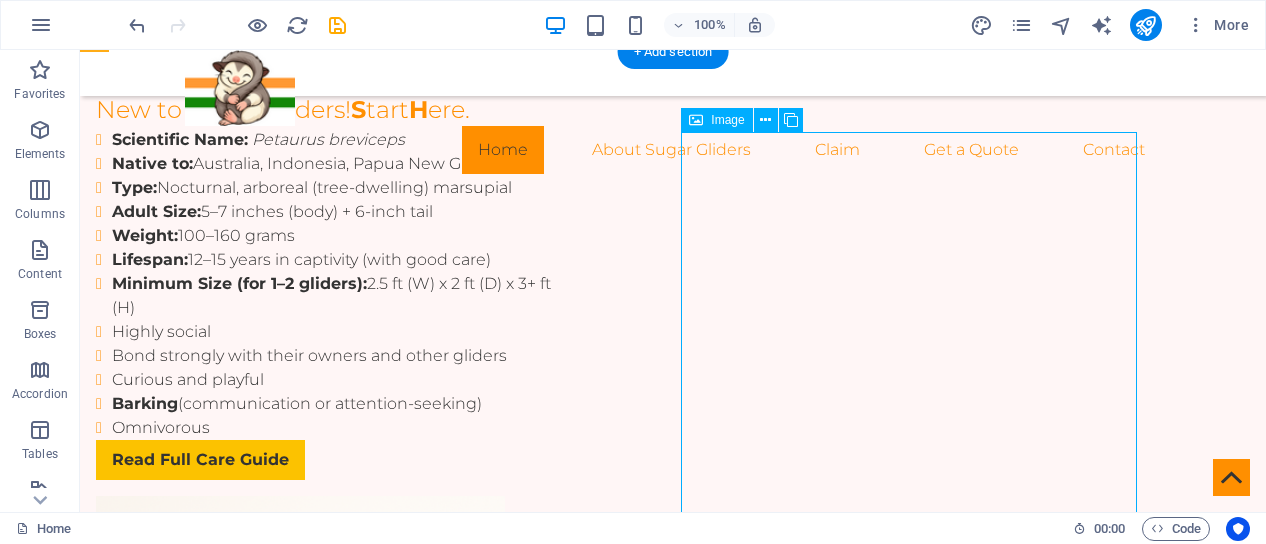 click at bounding box center [242, 2236] 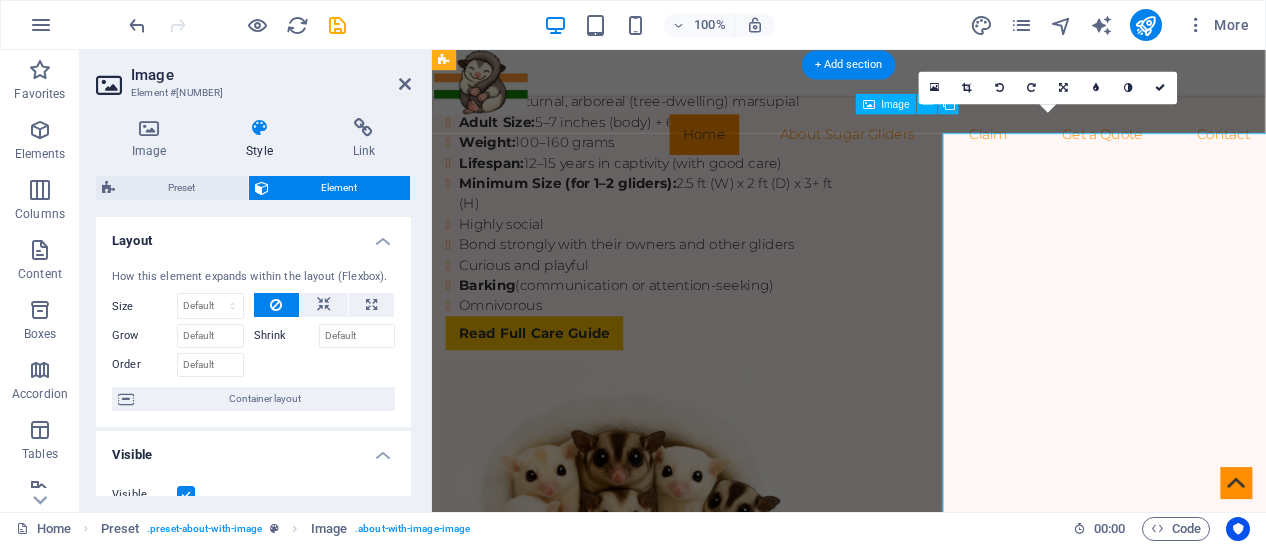 scroll, scrollTop: 3596, scrollLeft: 0, axis: vertical 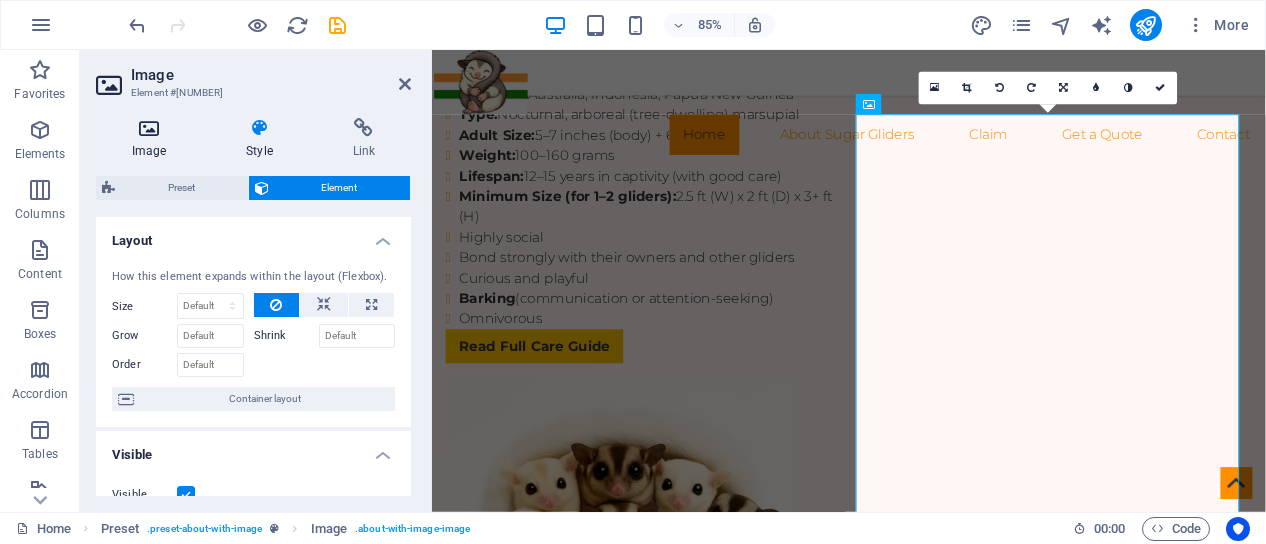 click on "Image" at bounding box center [153, 139] 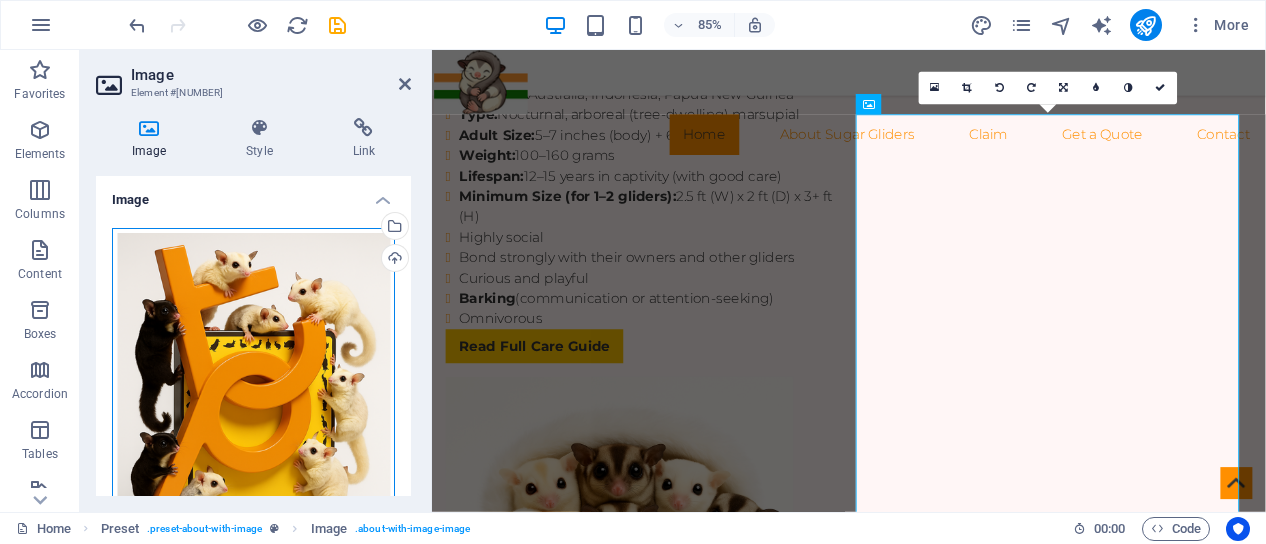 click on "Drag files here, click to choose files or select files from Files or our free stock photos & videos" at bounding box center (253, 438) 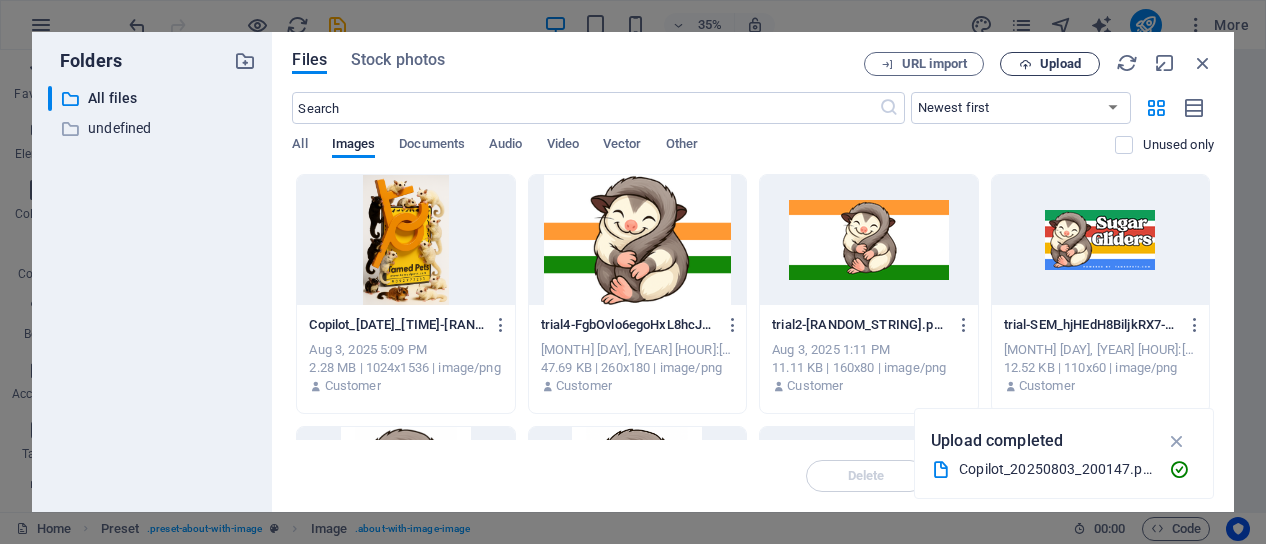 click on "Upload" at bounding box center [1060, 64] 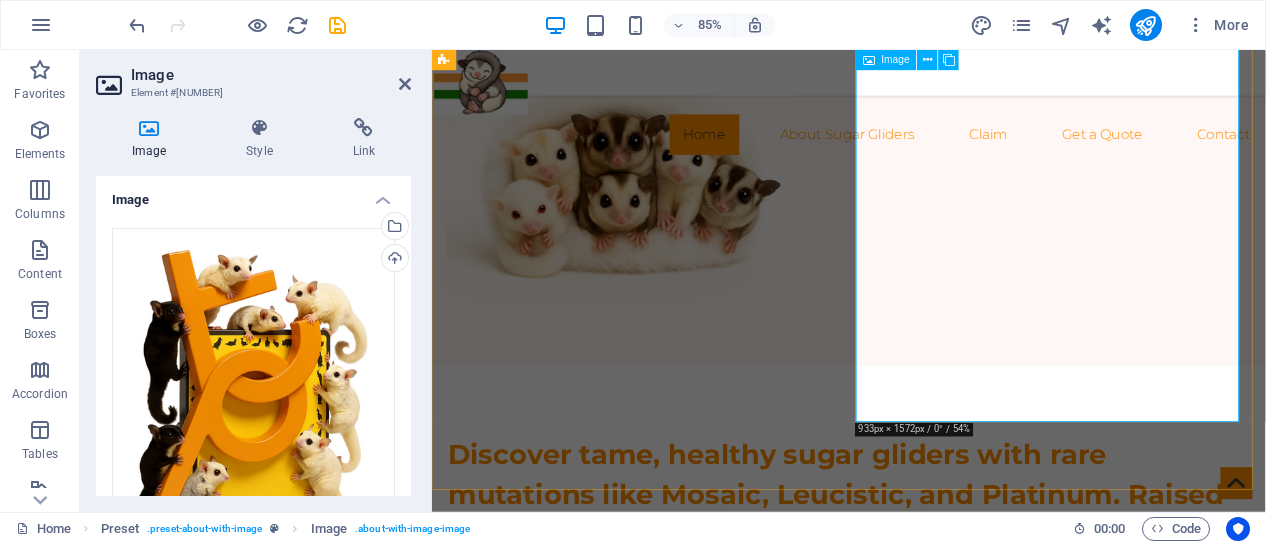 scroll, scrollTop: 3996, scrollLeft: 0, axis: vertical 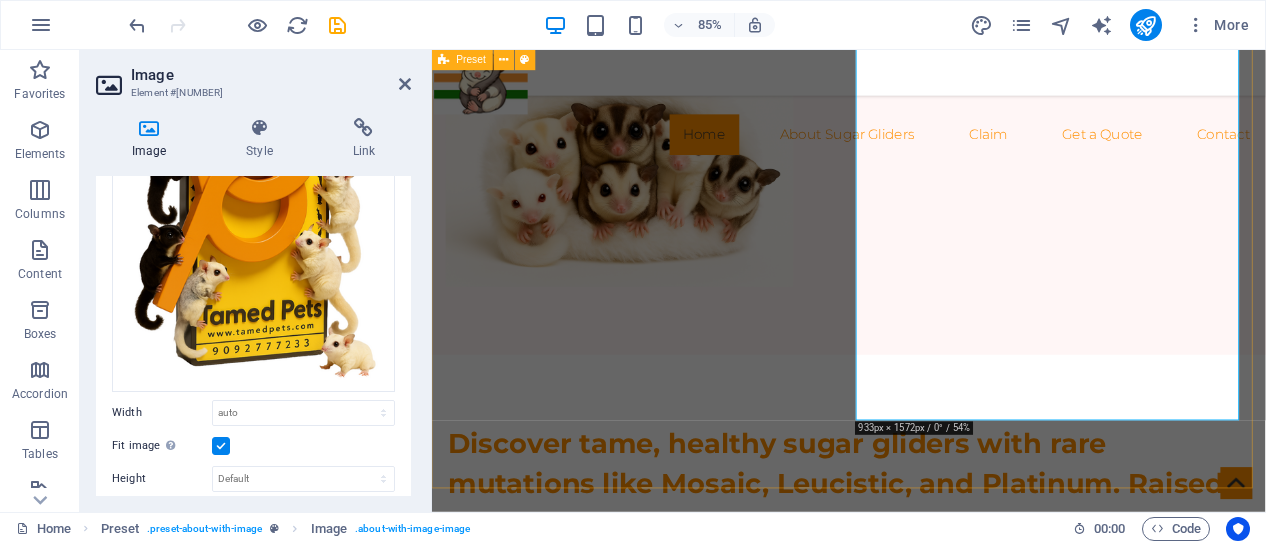click on "We are sugargliders.in since [YEAR] 🐾 Welcome to TamedPets – India’s Premier Exotic Pet Shop Established in [YEAR] in [DISTRICT], [CITY], TamedPets began as a small hobbyist venture fueled by a love for hand-fed birds and small animals. Today, it stands as one of India’s most trusted exotic pet shops, offering a wide variety of companions—from finches, macaws, and hamsters to reptiles and guard dogs. We’re proud to be [CITY]’s only dedicated exotic pet store , known for our ethical breeding practices and home-raised pets. Every animal is nurtured with care, ensuring they’re healthy, tame, and ready to bond with loving families. Our team includes experienced breeders and trainers who specialize in socializing pets and preparing them for adoption. We also provide DNA testing, Pet Consultation , B ehavioral training , and custom aviary design , making us a one-stop destination for exotic pet enthusiasts. Founded by [FIRST] [LAST] , a pioneer in exotic pet care featured in The Hindu and" at bounding box center [922, 1573] 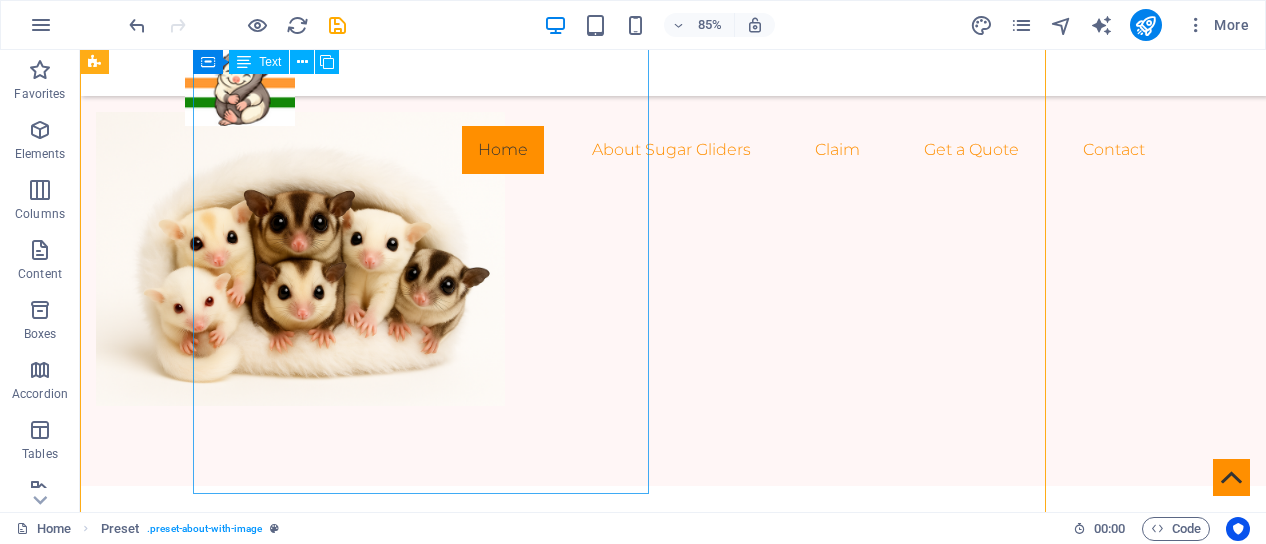 scroll, scrollTop: 4018, scrollLeft: 0, axis: vertical 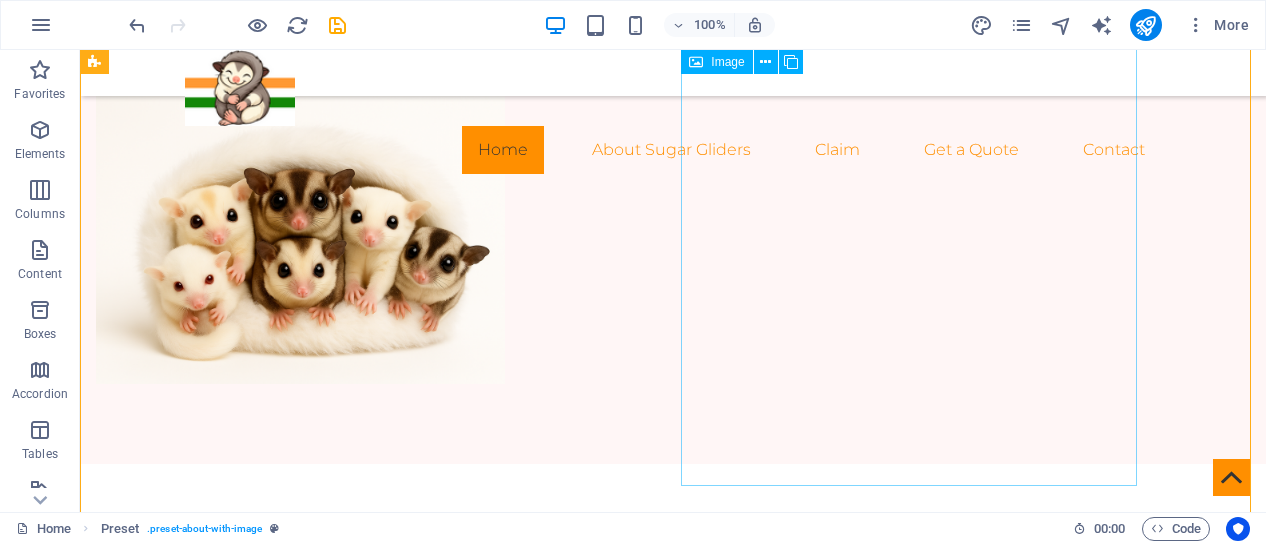 click at bounding box center [242, 1830] 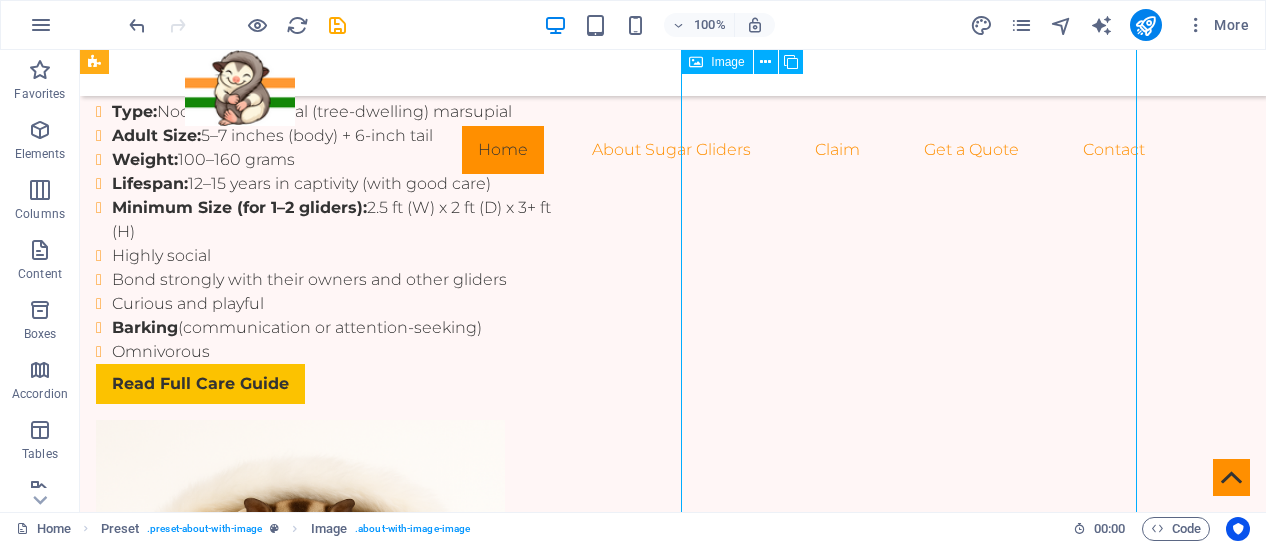 scroll, scrollTop: 3618, scrollLeft: 0, axis: vertical 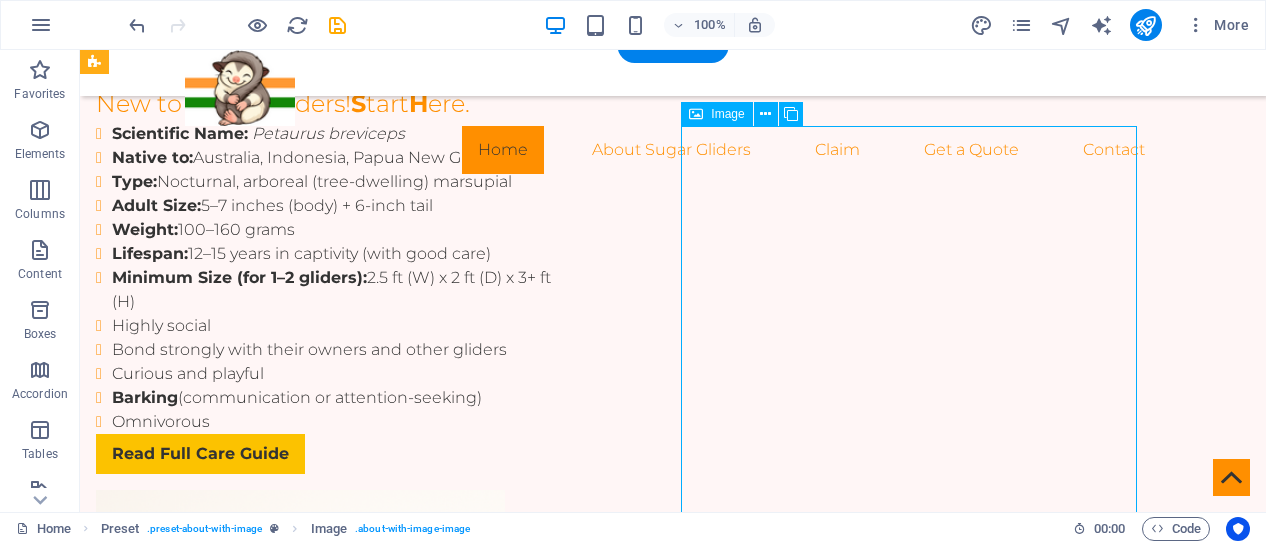 click at bounding box center (242, 2230) 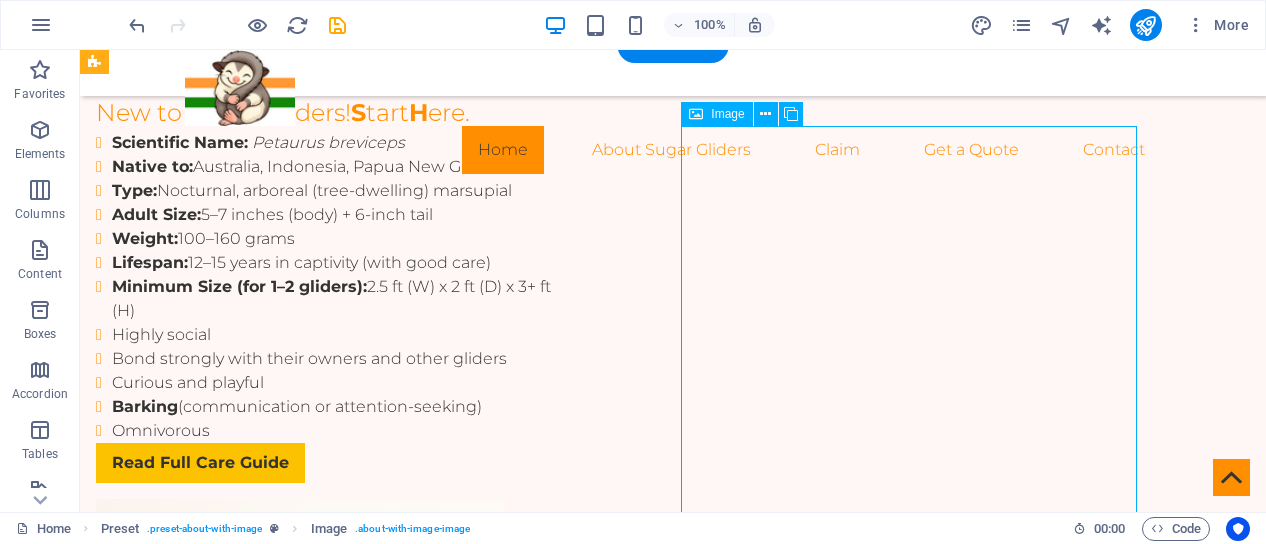 scroll, scrollTop: 3596, scrollLeft: 0, axis: vertical 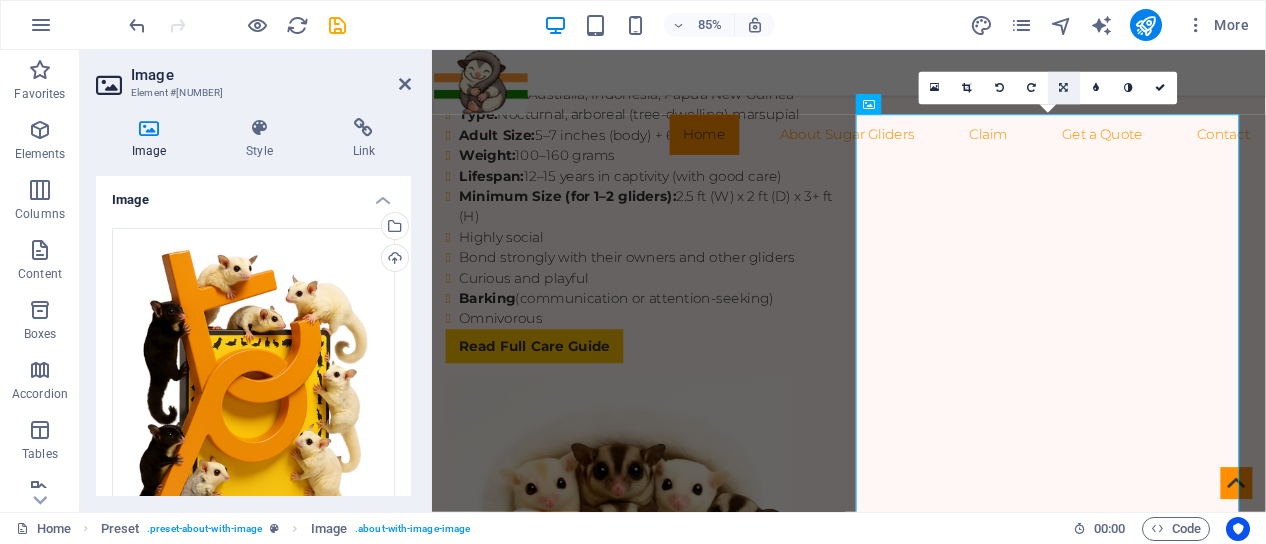 click at bounding box center (1064, 88) 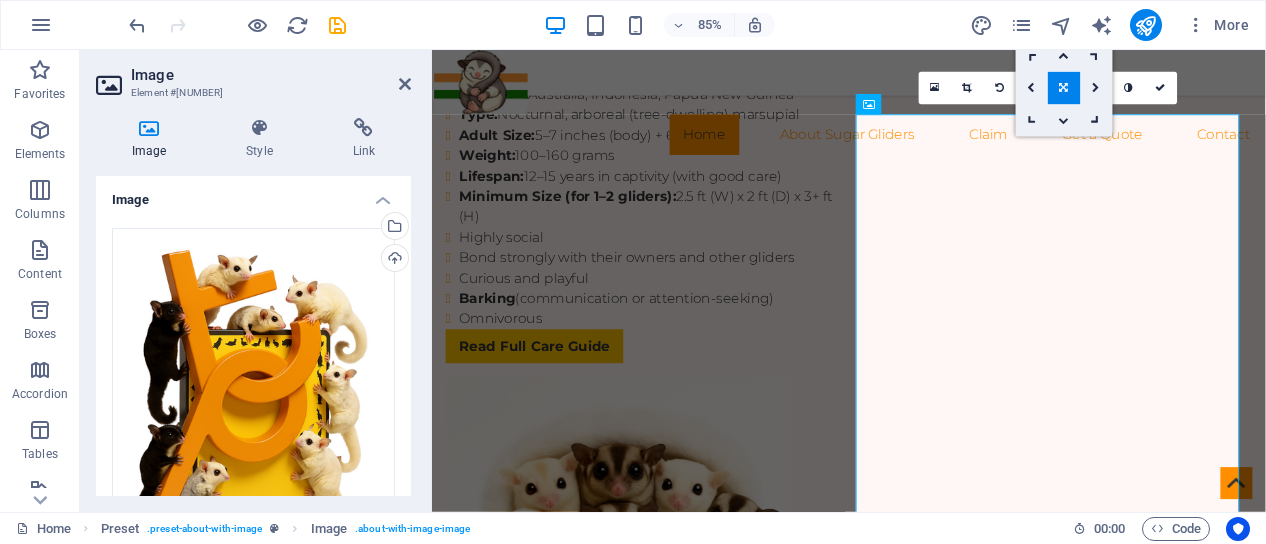 click at bounding box center (1064, 88) 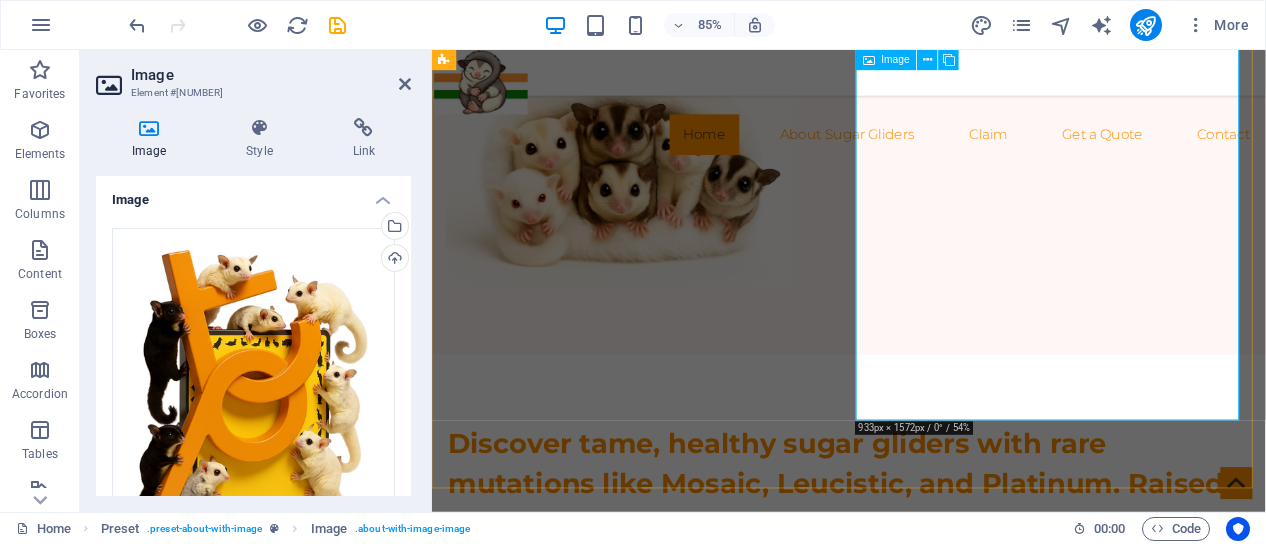 scroll, scrollTop: 3796, scrollLeft: 0, axis: vertical 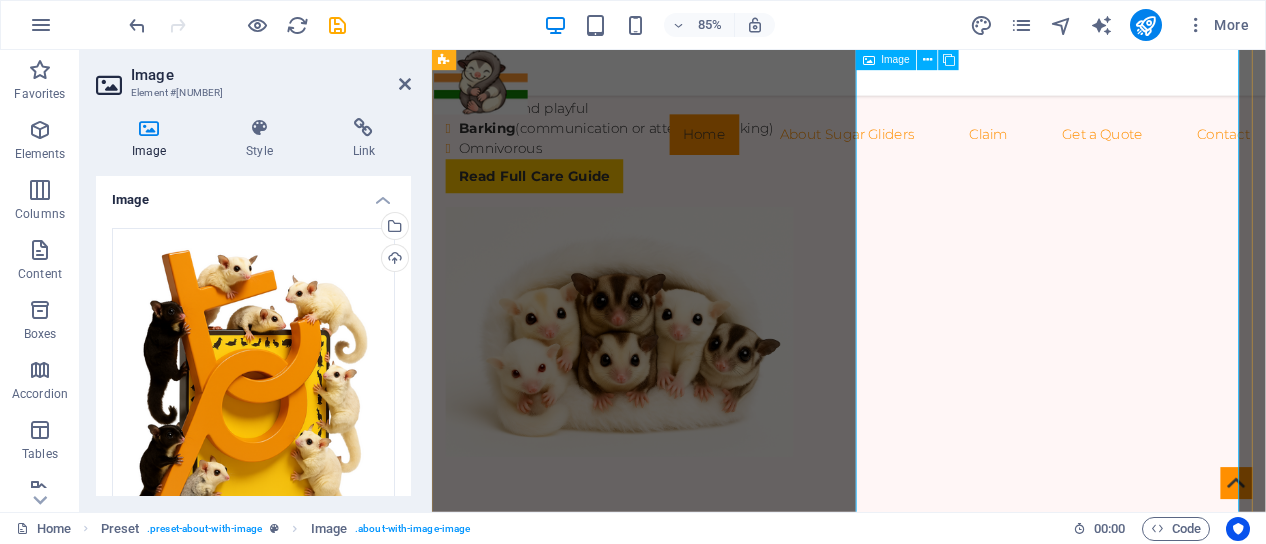 click at bounding box center (594, 1975) 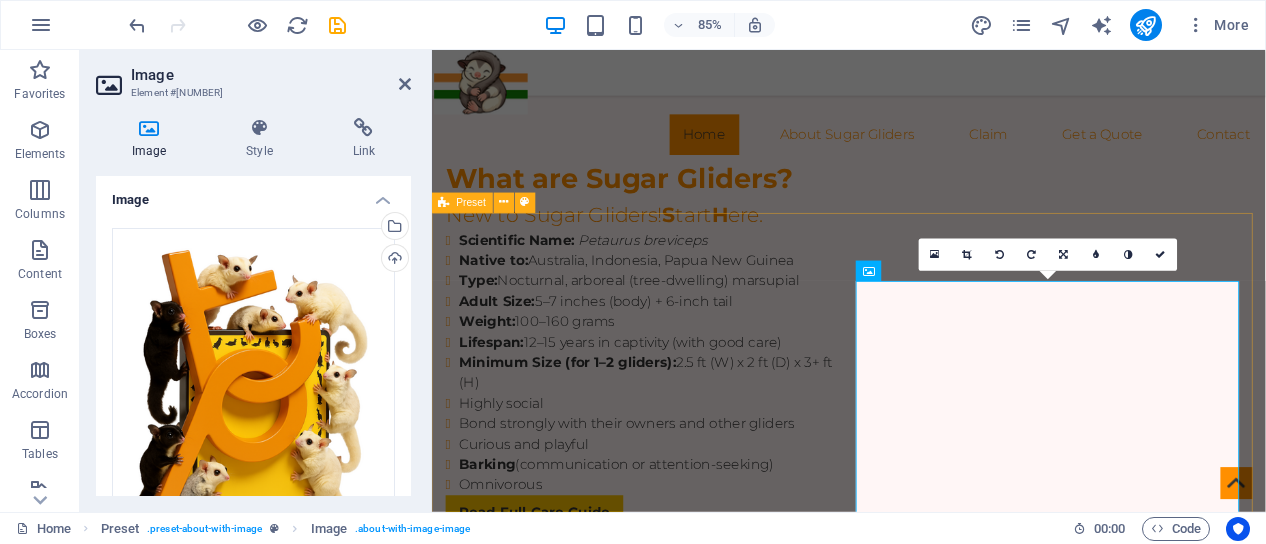 scroll, scrollTop: 3396, scrollLeft: 0, axis: vertical 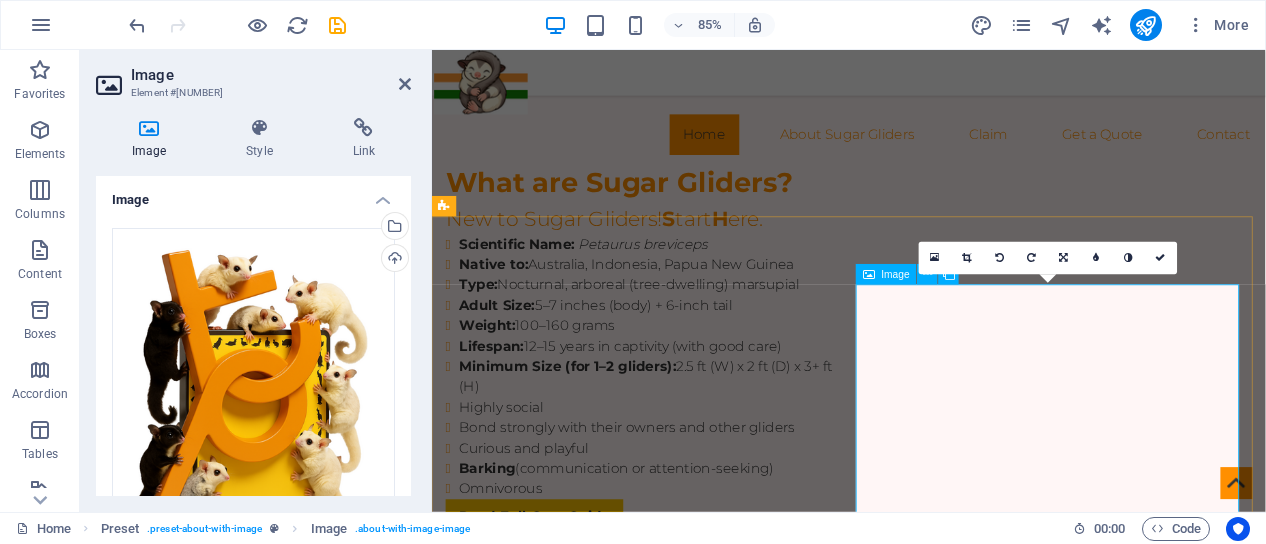 click at bounding box center (594, 2375) 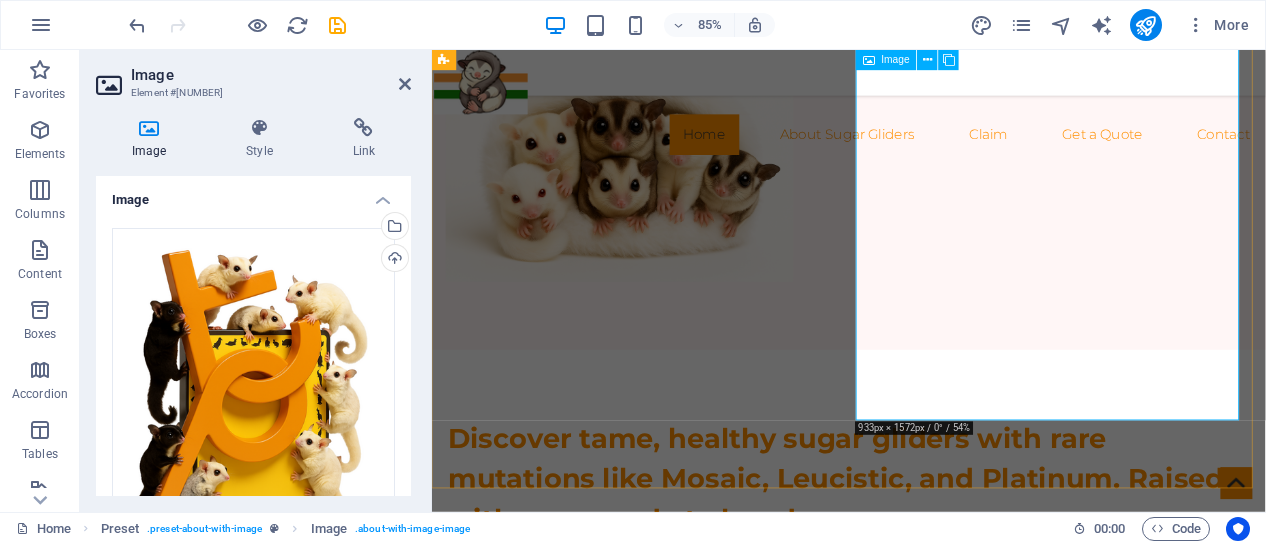 scroll, scrollTop: 4196, scrollLeft: 0, axis: vertical 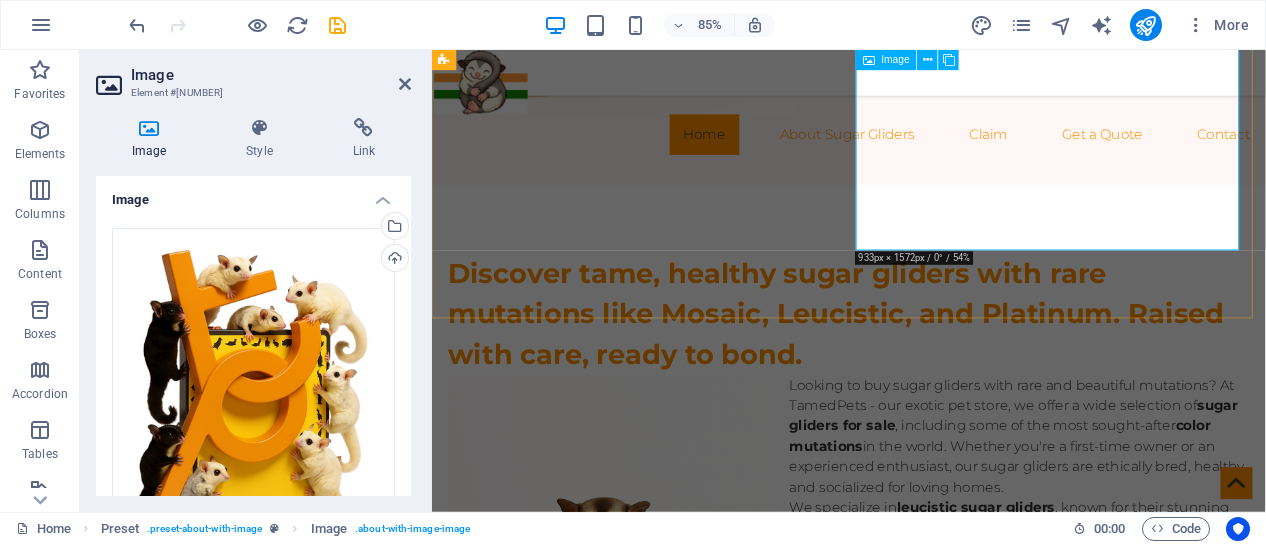 click at bounding box center [594, 1575] 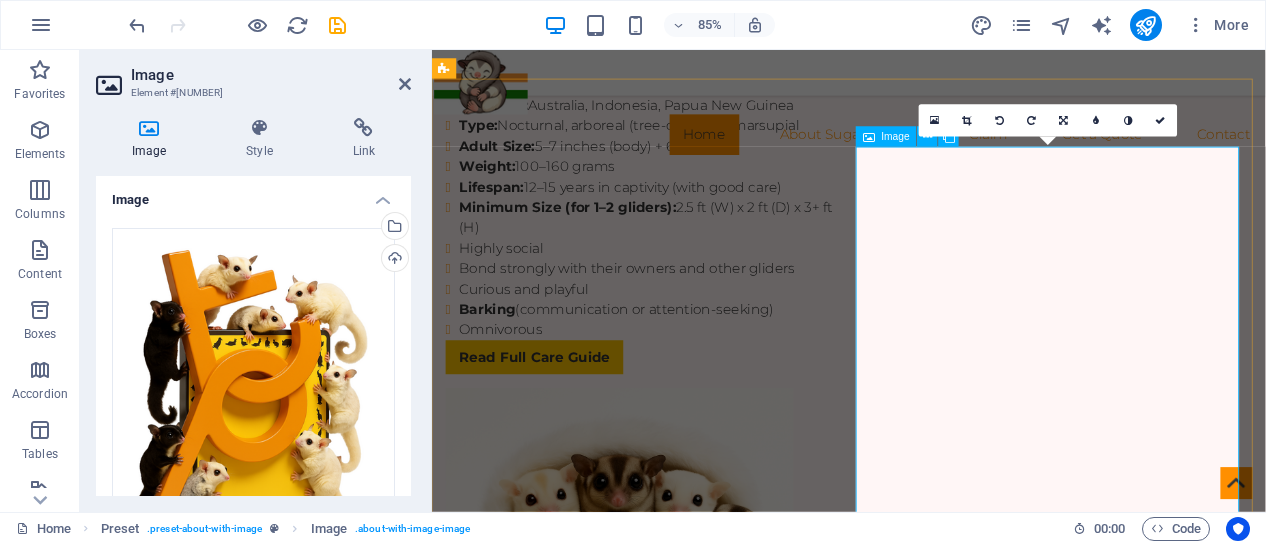 scroll, scrollTop: 3596, scrollLeft: 0, axis: vertical 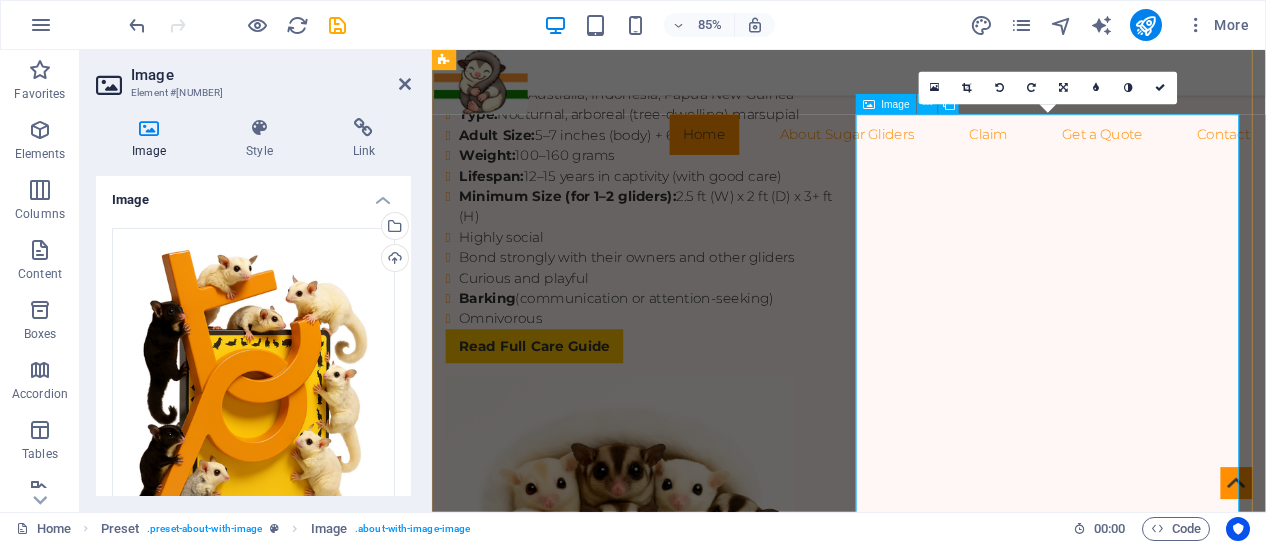 click at bounding box center (594, 2175) 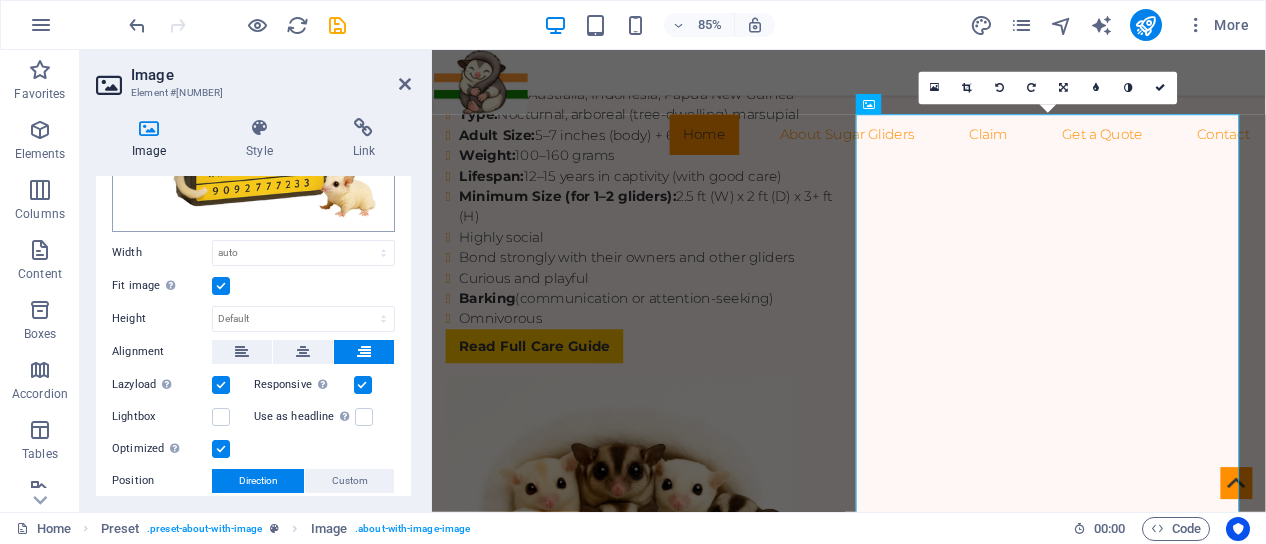 scroll, scrollTop: 400, scrollLeft: 0, axis: vertical 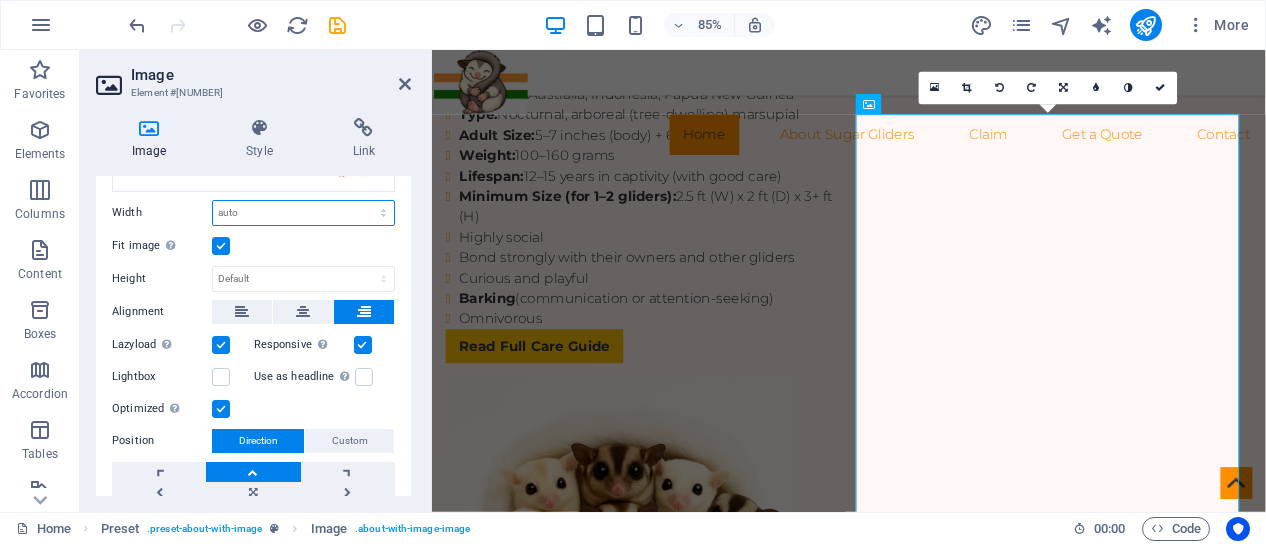 click on "Default auto px rem % em vh vw" at bounding box center (303, 213) 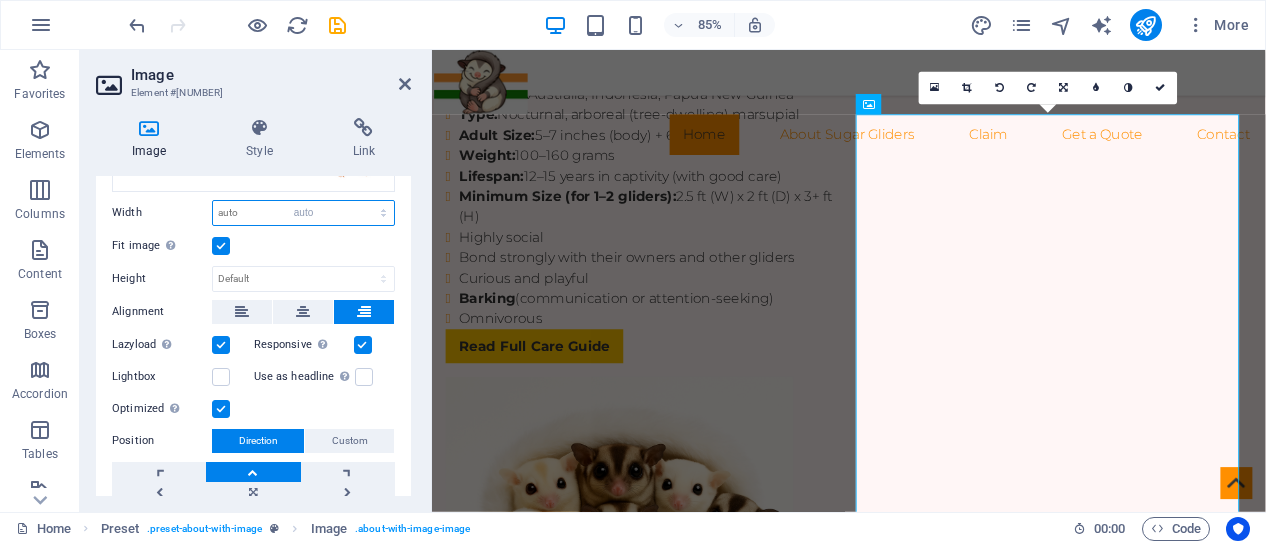 click on "Default auto px rem % em vh vw" at bounding box center (303, 213) 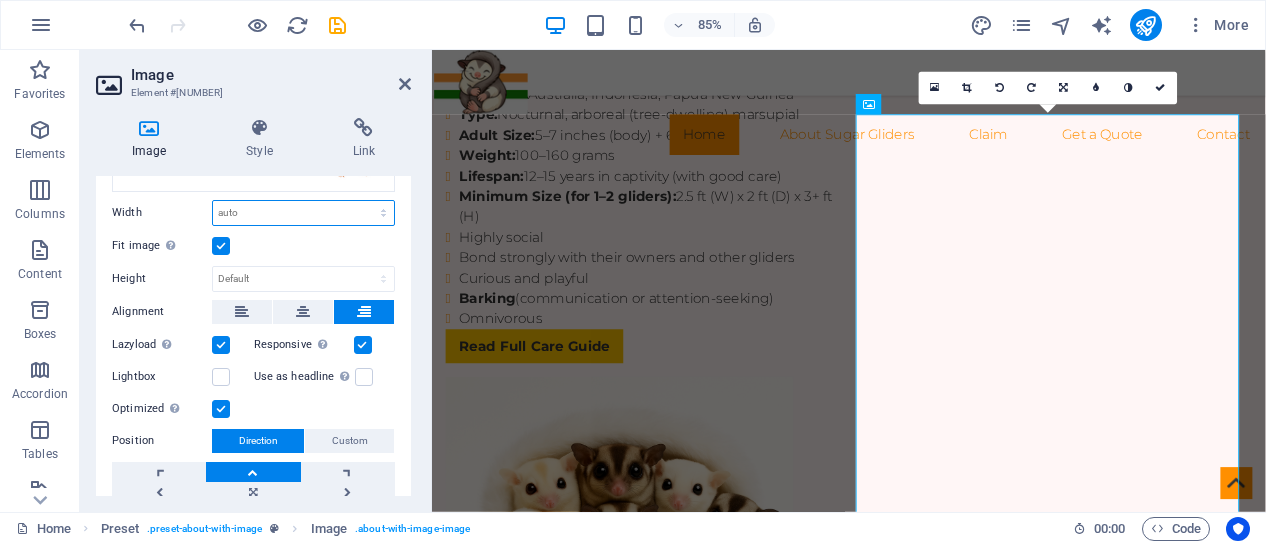 click on "Default auto px rem % em vh vw" at bounding box center (303, 213) 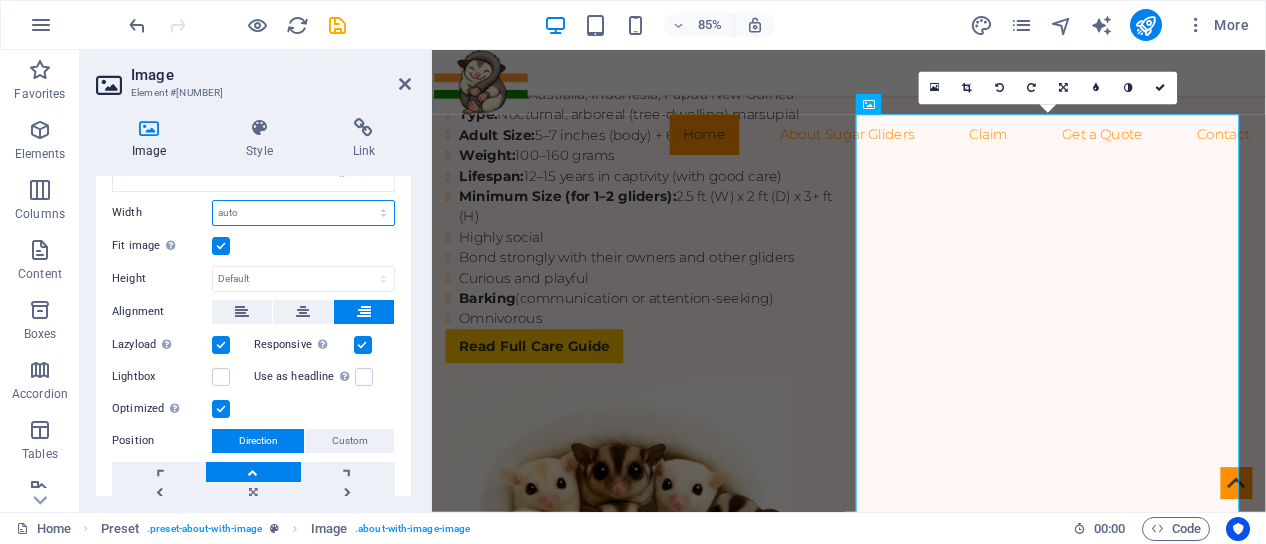 select on "px" 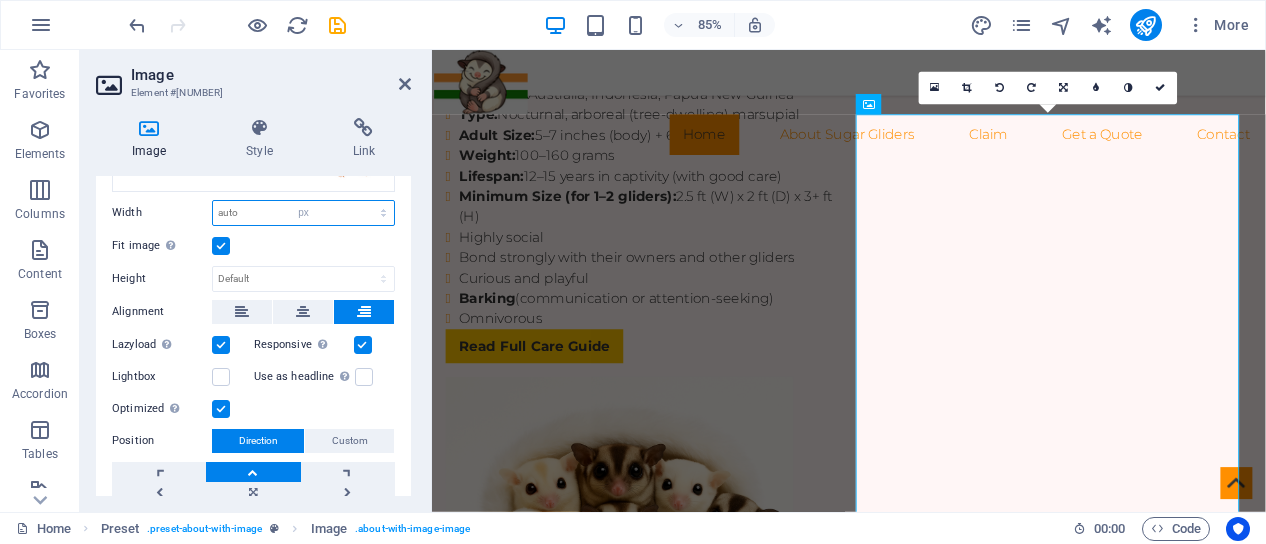 click on "Default auto px rem % em vh vw" at bounding box center [303, 213] 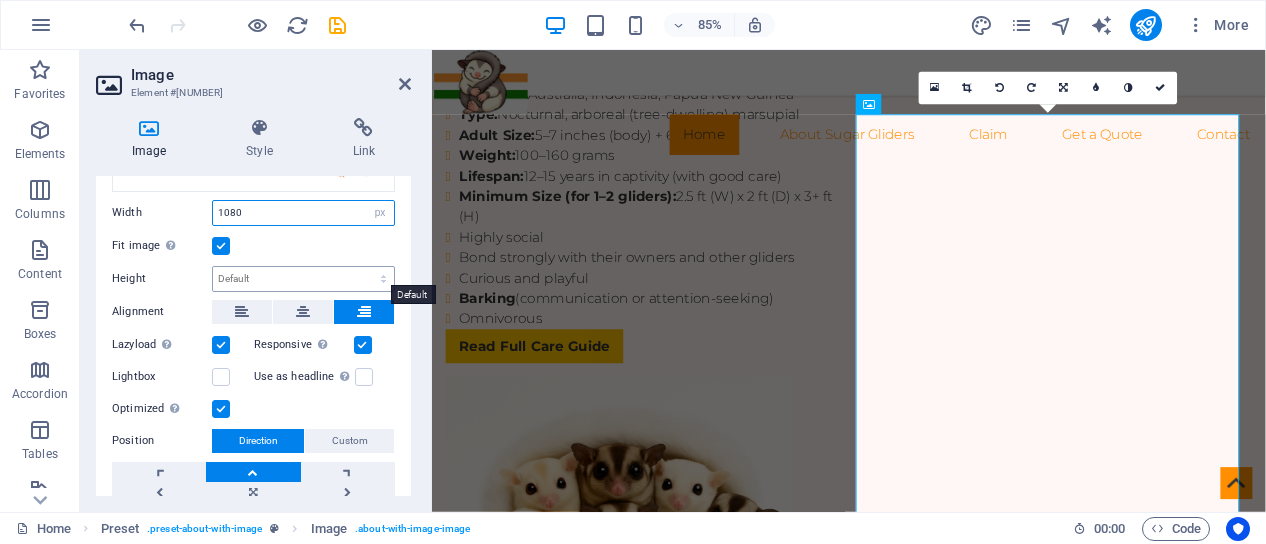 type on "1080" 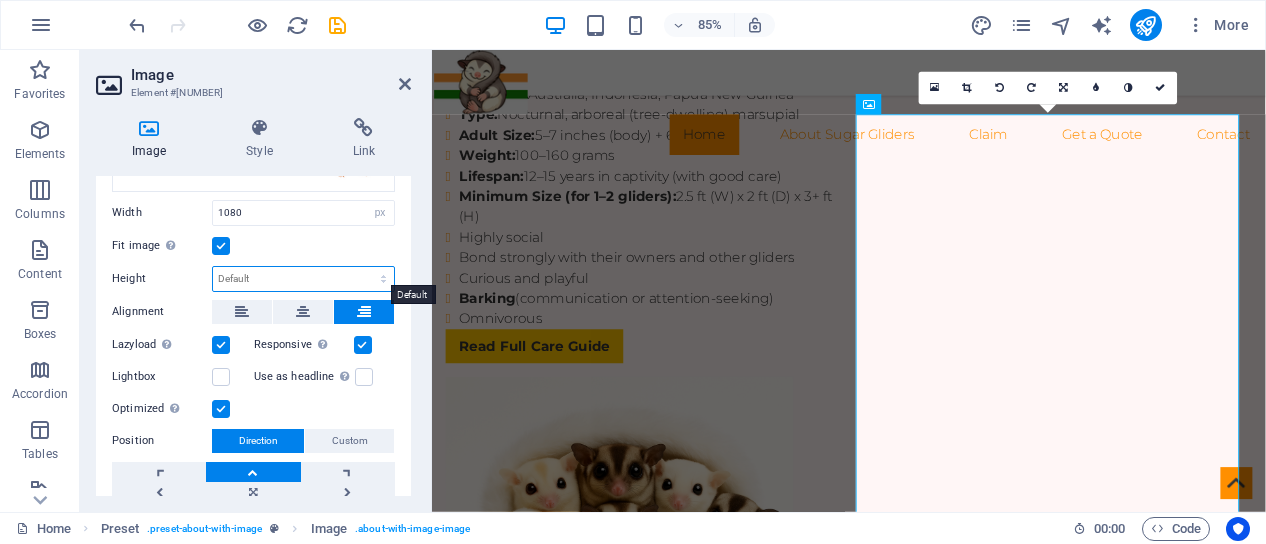 click on "Default auto px" at bounding box center (303, 279) 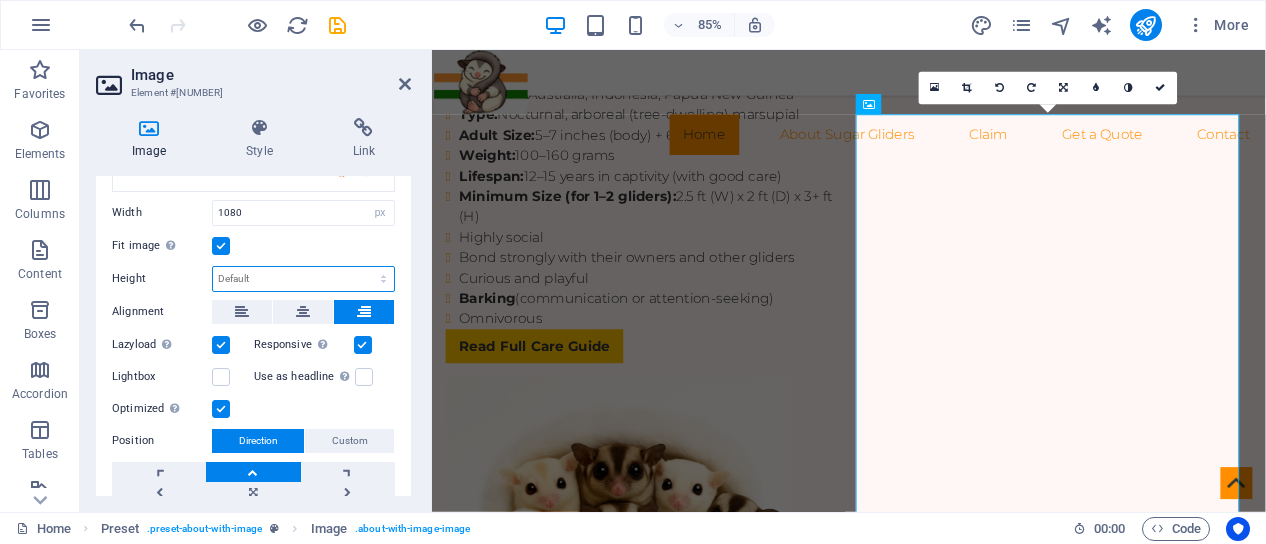 select on "px" 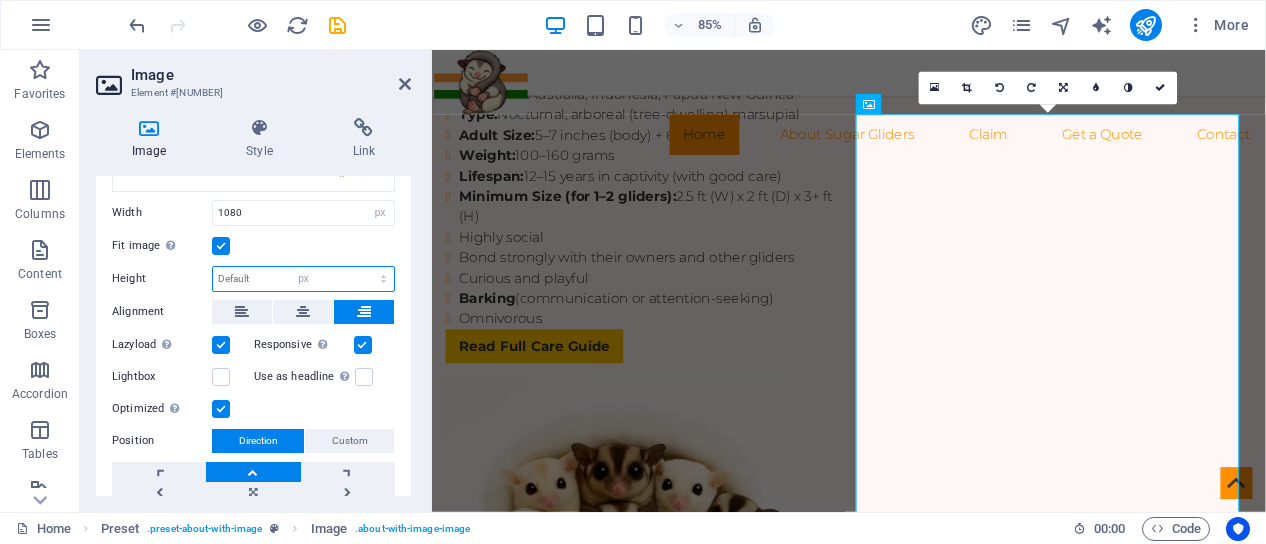 click on "Default auto px" at bounding box center [303, 279] 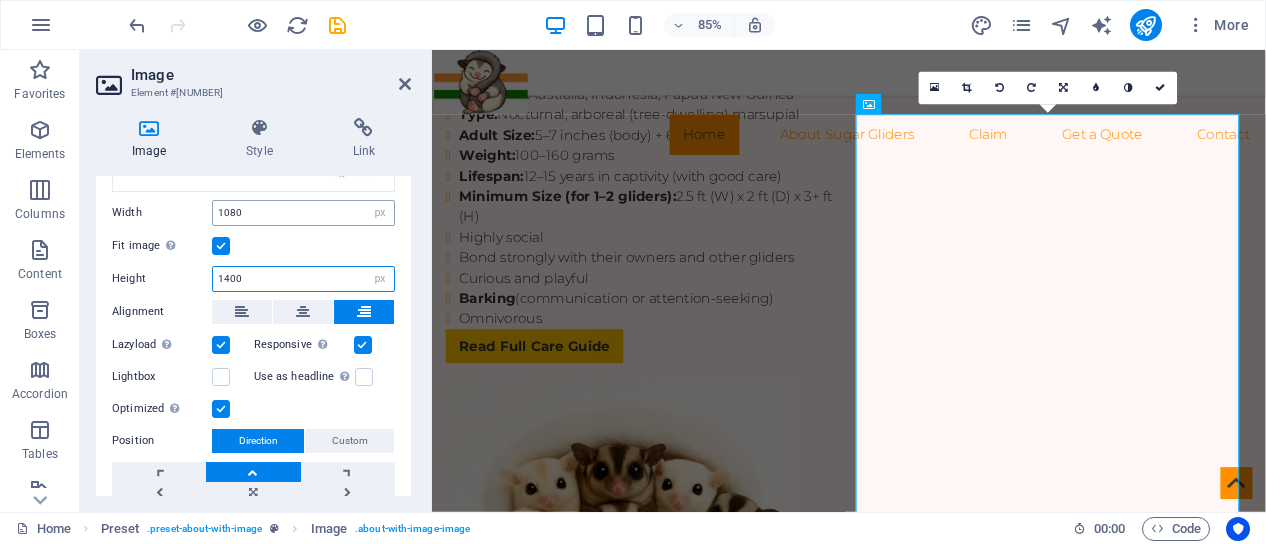 type on "1400" 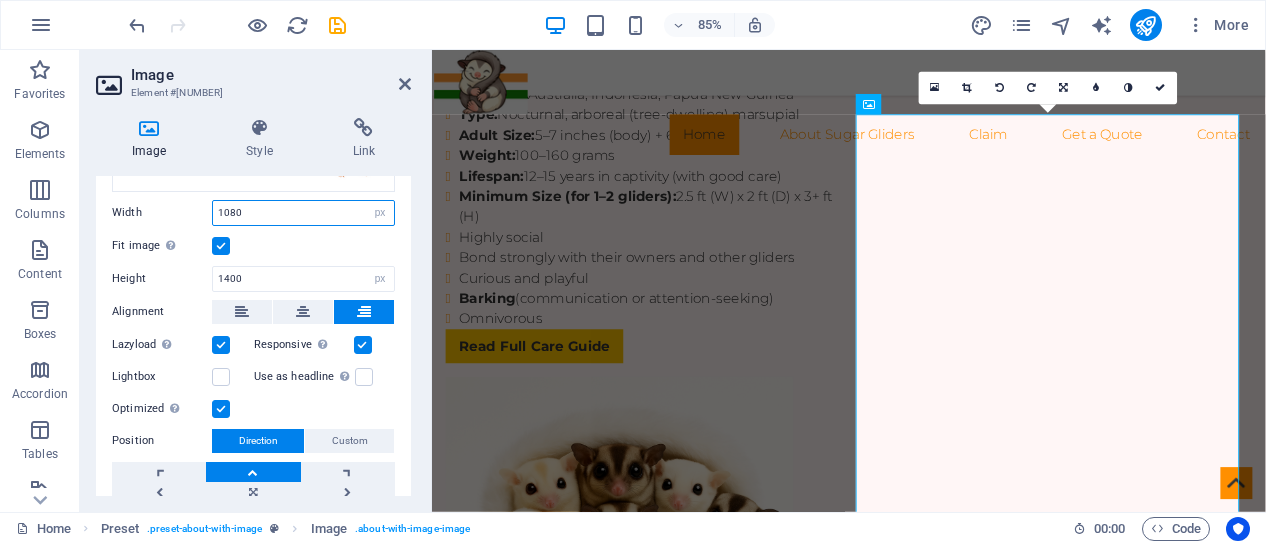 drag, startPoint x: 248, startPoint y: 208, endPoint x: 211, endPoint y: 208, distance: 37 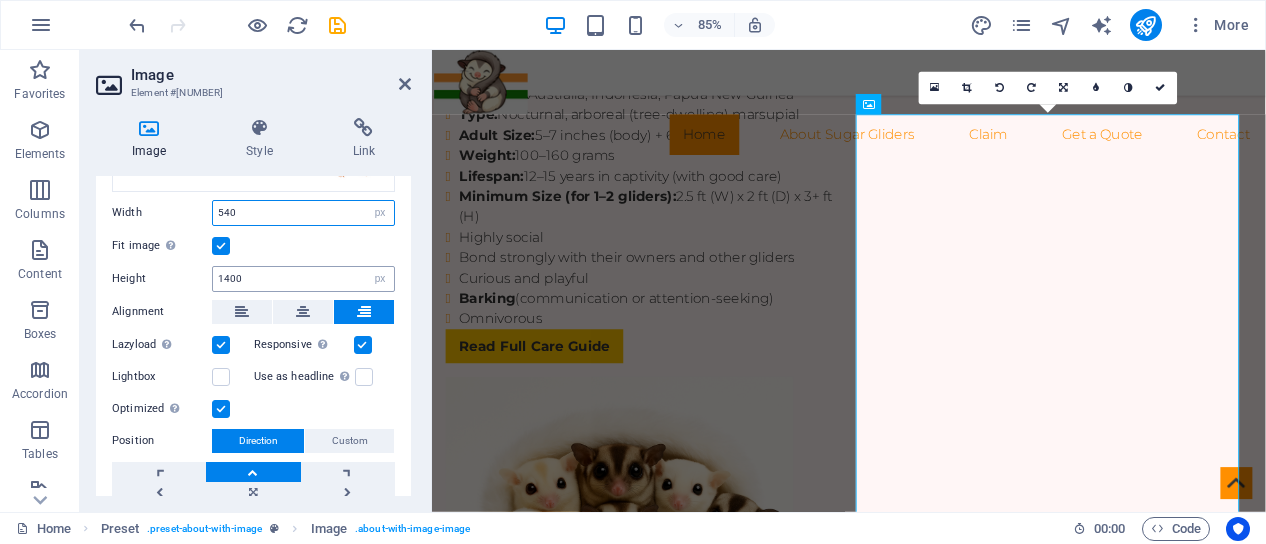 type on "540" 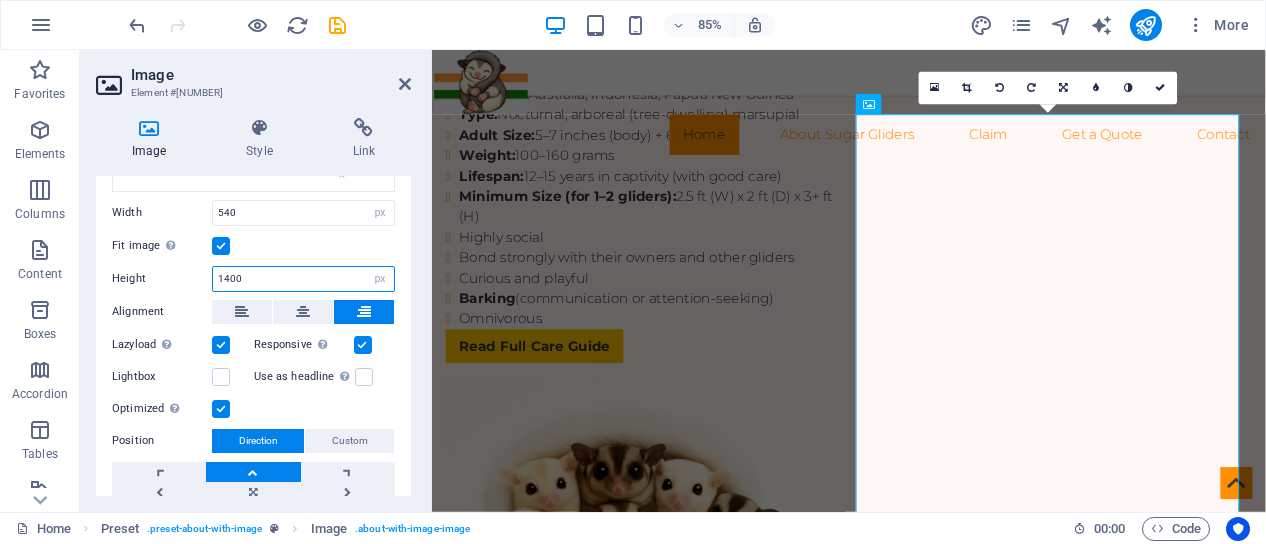 drag, startPoint x: 249, startPoint y: 277, endPoint x: 218, endPoint y: 277, distance: 31 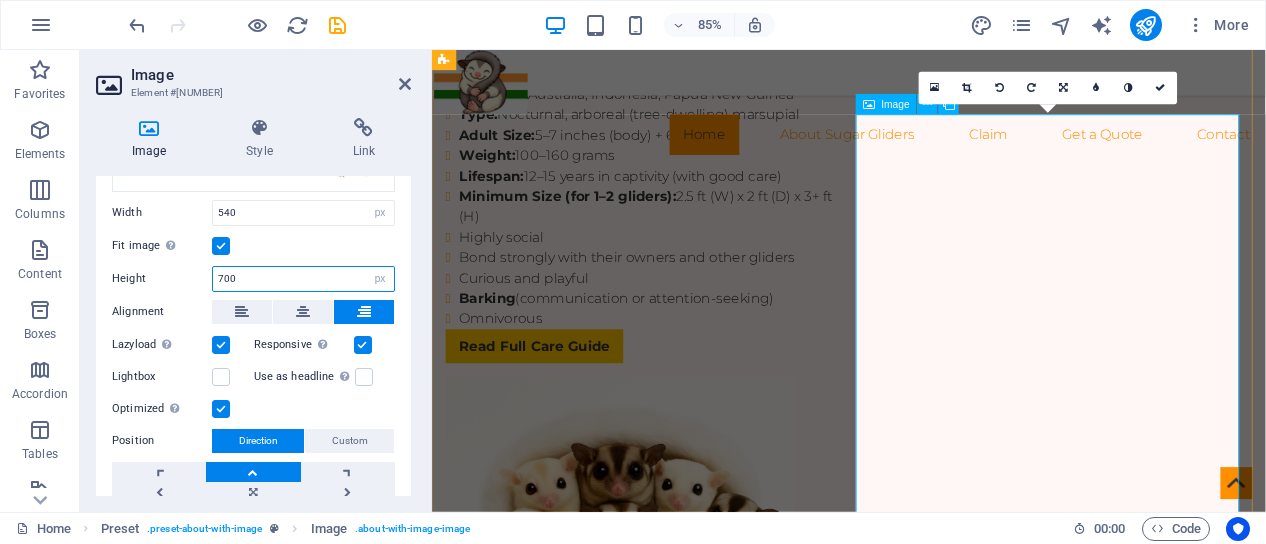 type on "700" 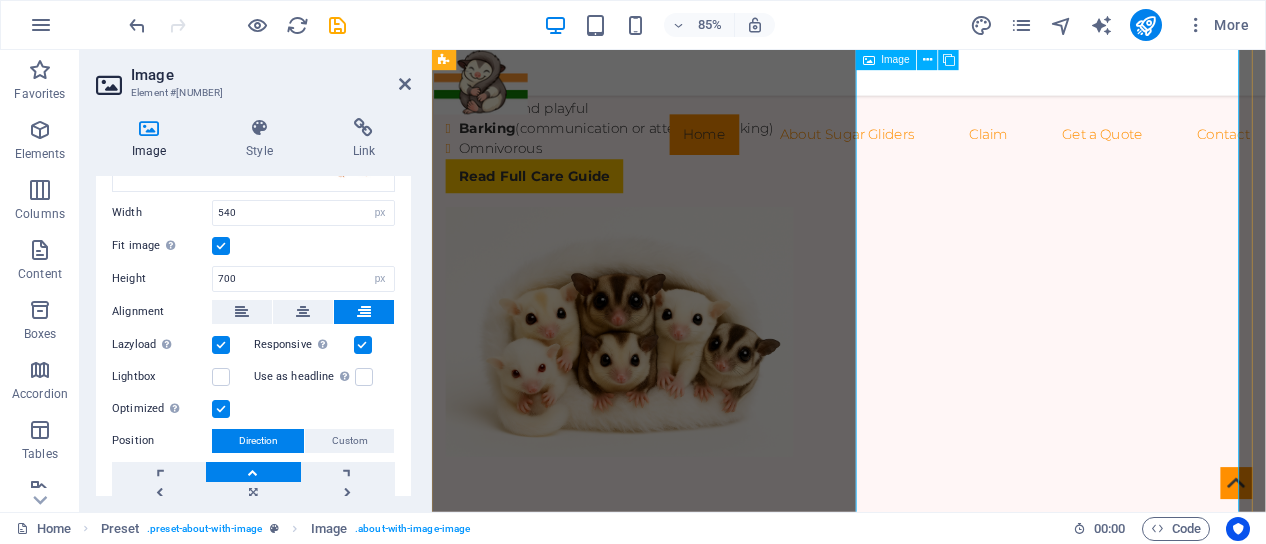 scroll, scrollTop: 3596, scrollLeft: 0, axis: vertical 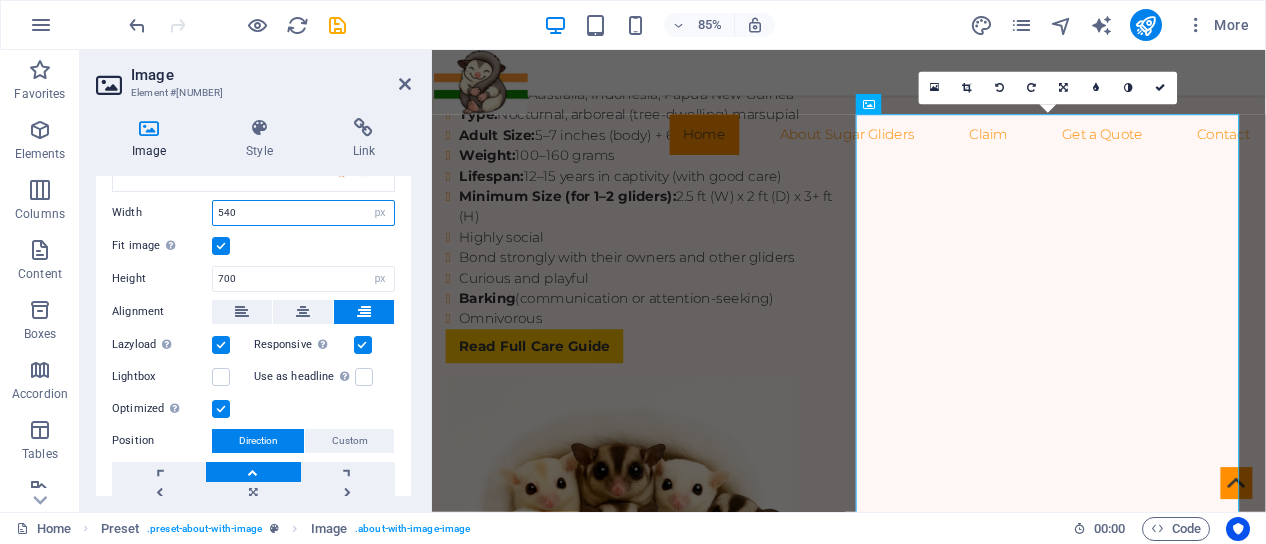 drag, startPoint x: 251, startPoint y: 207, endPoint x: 216, endPoint y: 207, distance: 35 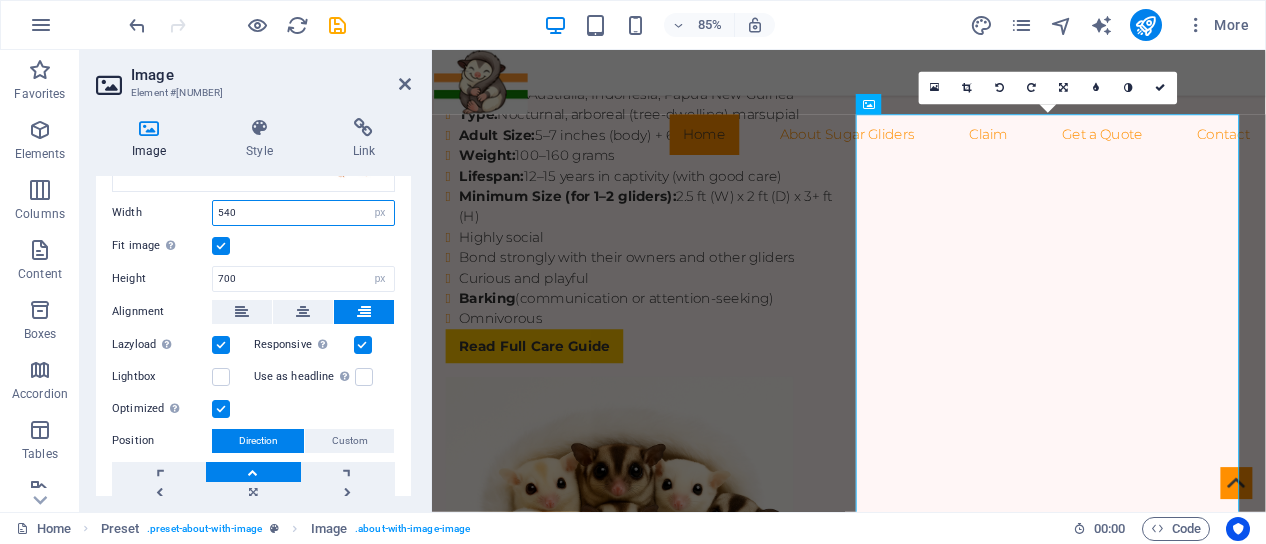 drag, startPoint x: 239, startPoint y: 207, endPoint x: 224, endPoint y: 209, distance: 15.132746 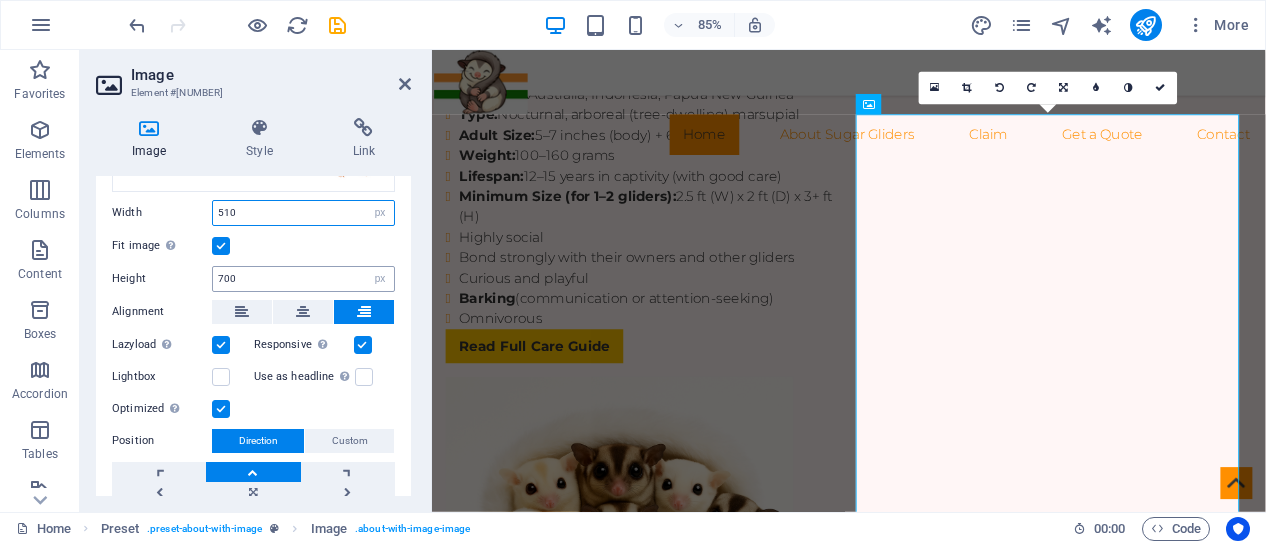 type on "510" 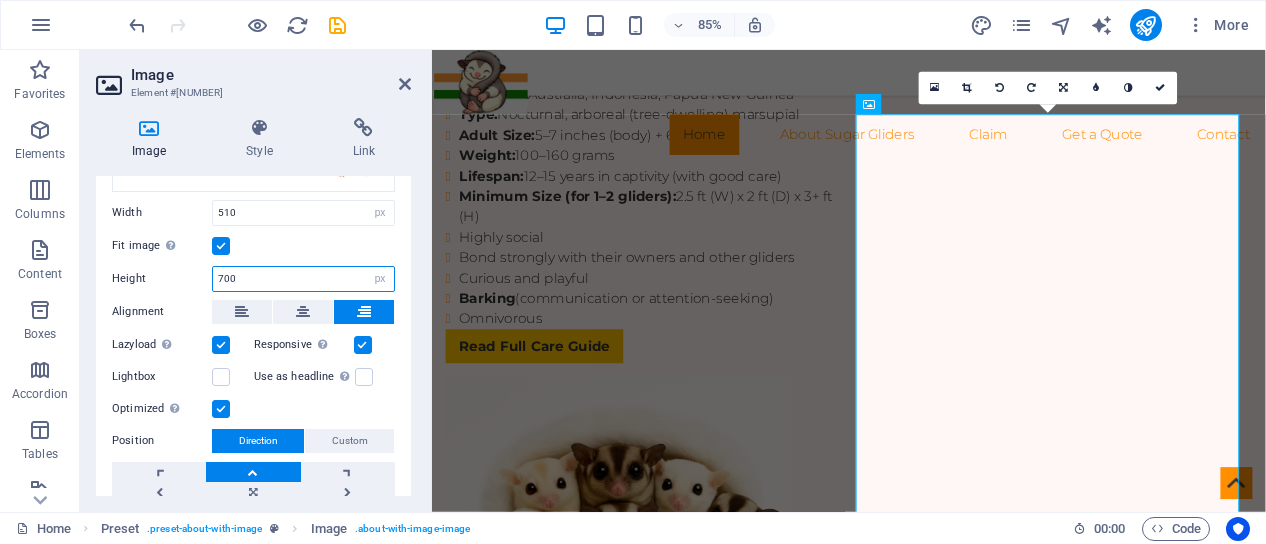click on "700" at bounding box center (303, 279) 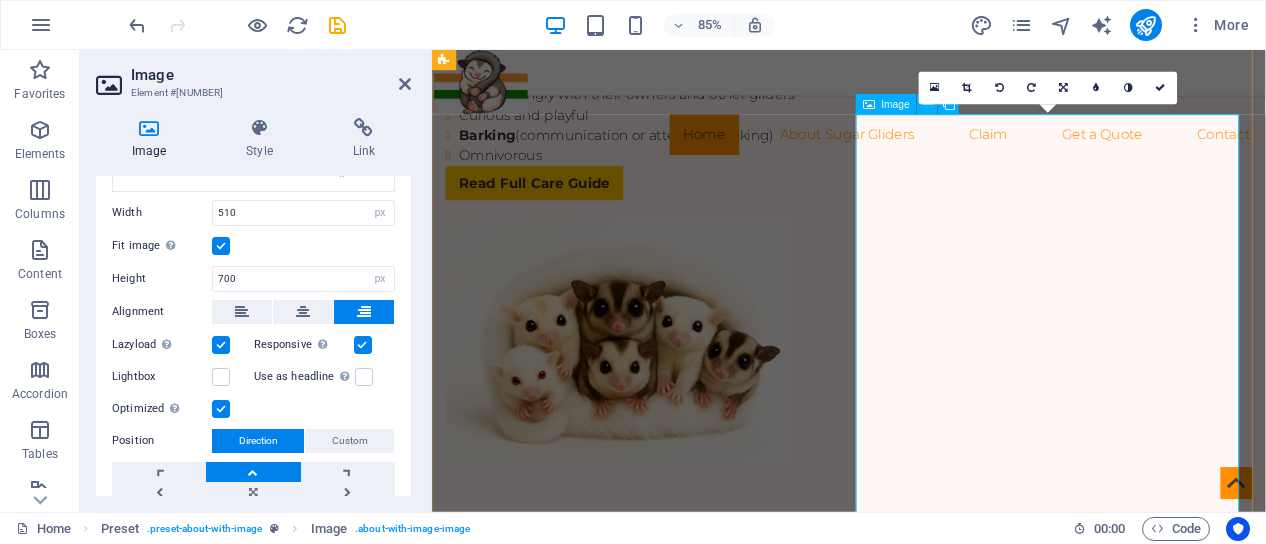scroll, scrollTop: 3796, scrollLeft: 0, axis: vertical 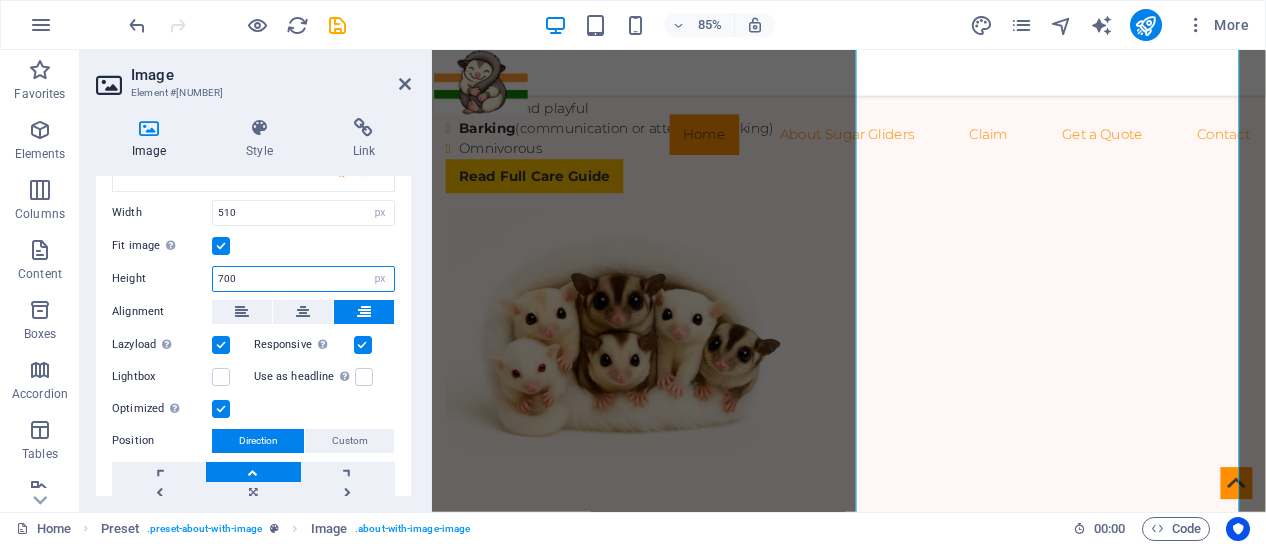 click on "700" at bounding box center [303, 279] 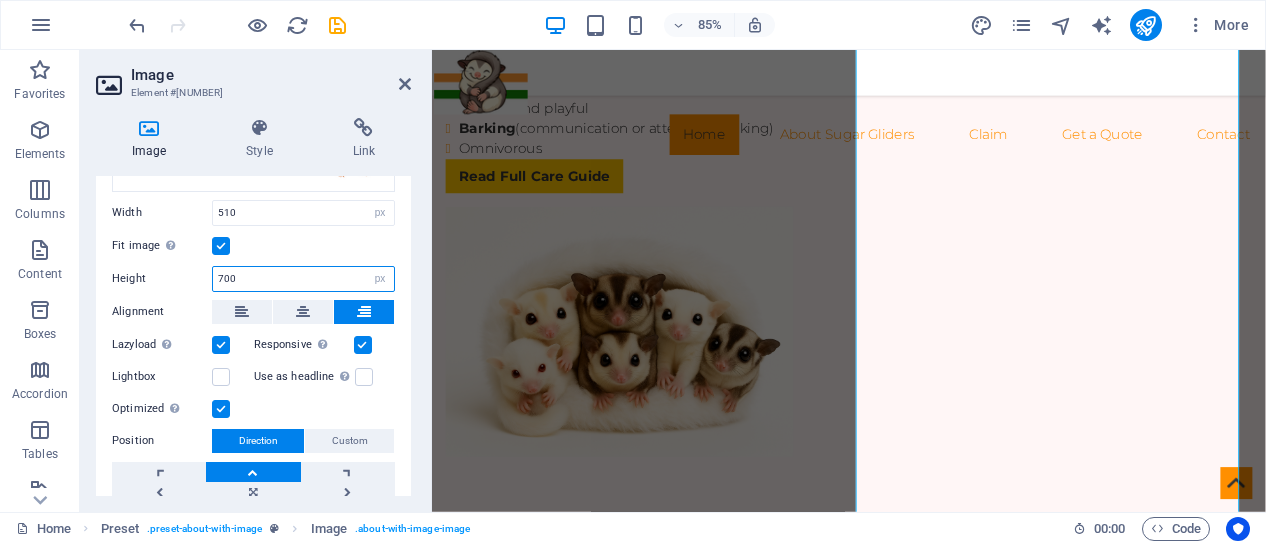 drag, startPoint x: 246, startPoint y: 270, endPoint x: 212, endPoint y: 270, distance: 34 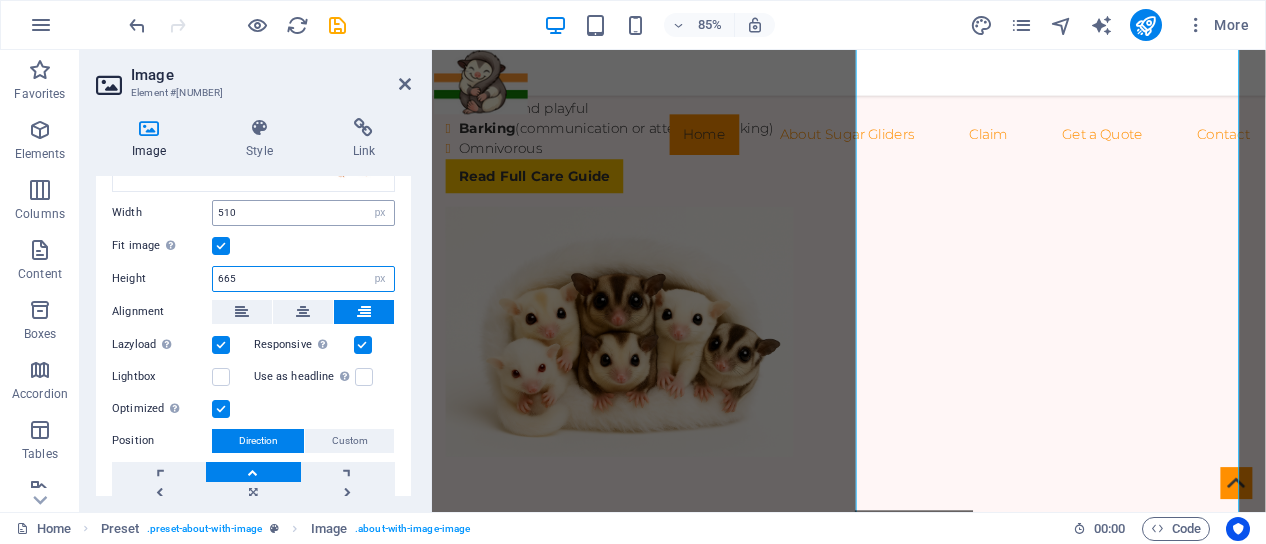 type on "665" 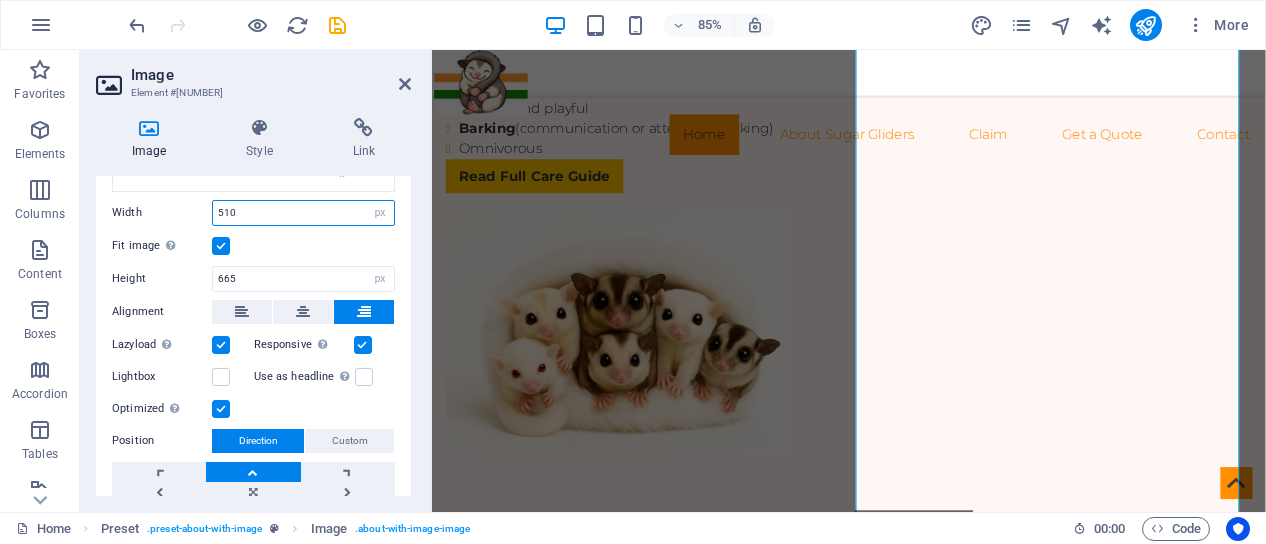 click on "510" at bounding box center (303, 213) 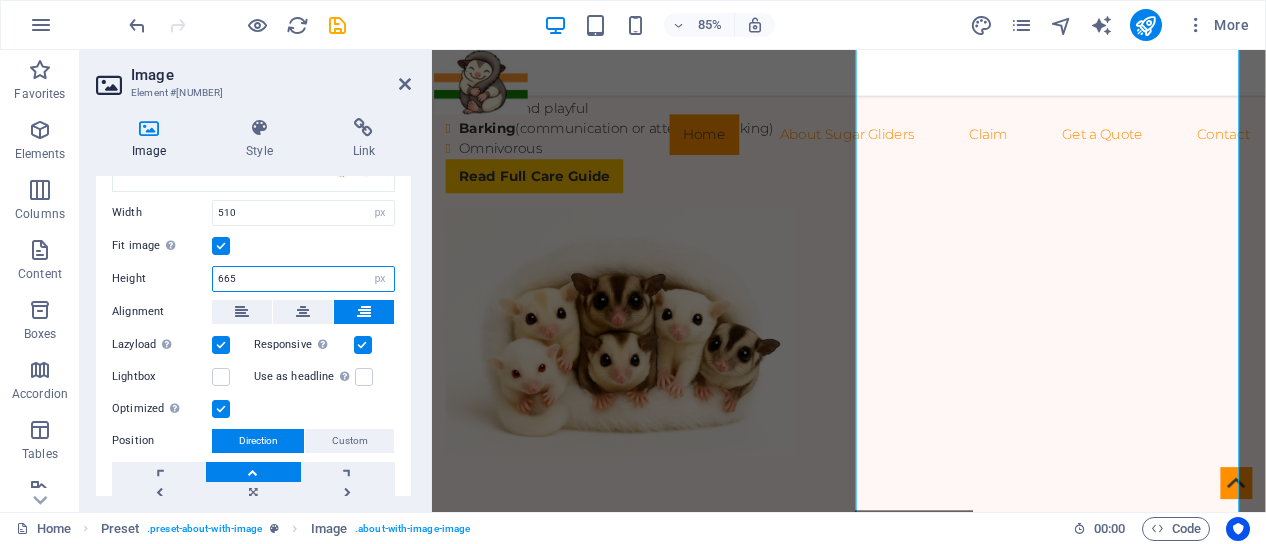 click on "665" at bounding box center [303, 279] 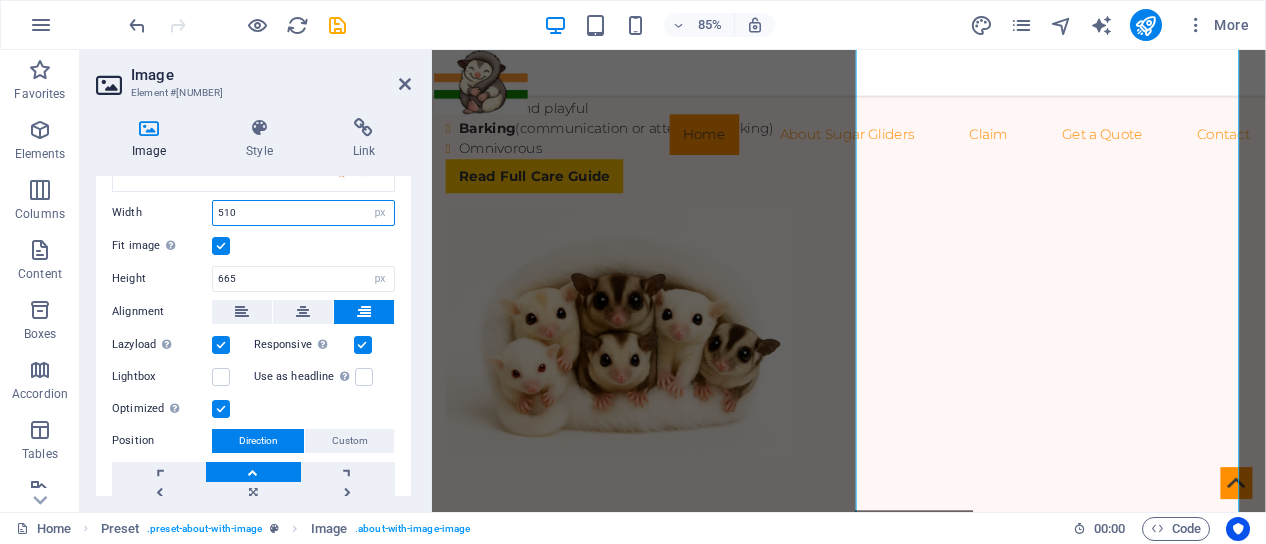 click on "510" at bounding box center (303, 213) 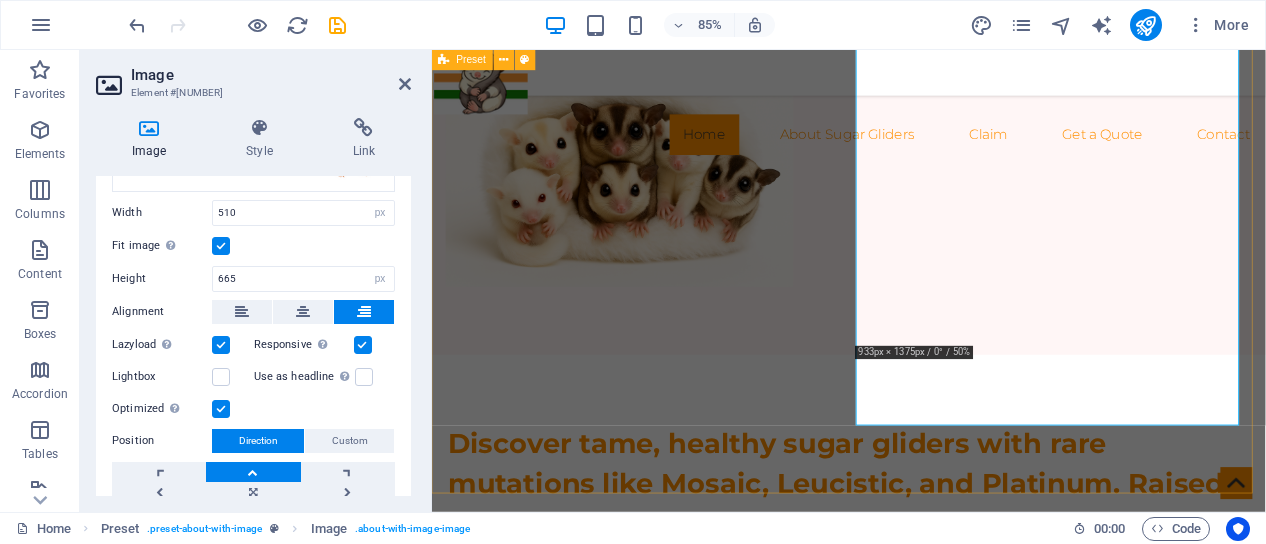 scroll, scrollTop: 3796, scrollLeft: 0, axis: vertical 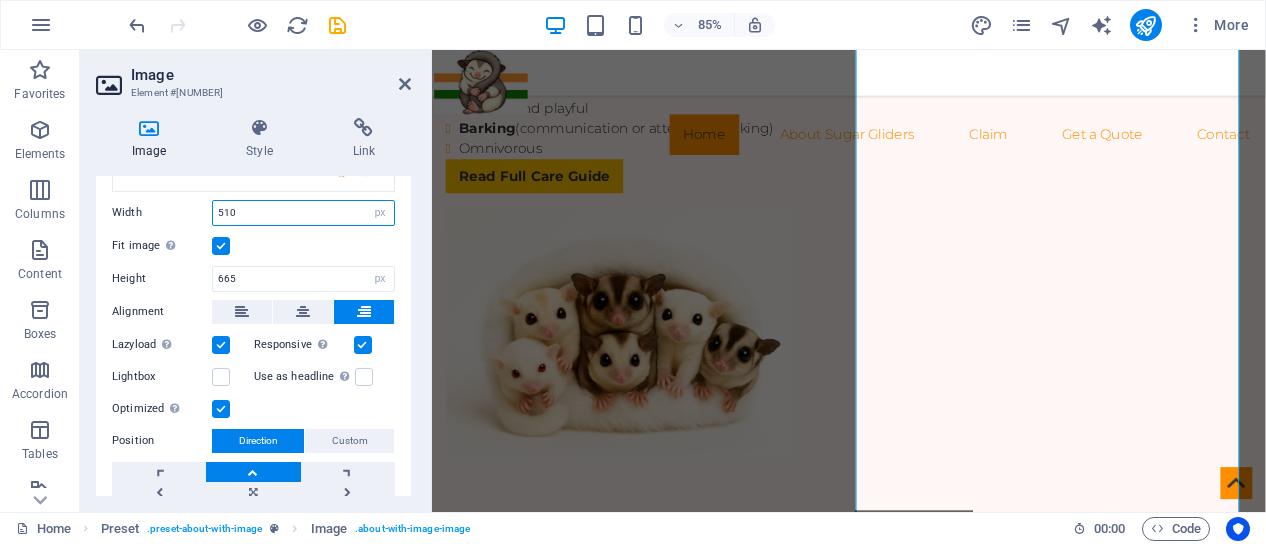 drag, startPoint x: 271, startPoint y: 211, endPoint x: 225, endPoint y: 217, distance: 46.389652 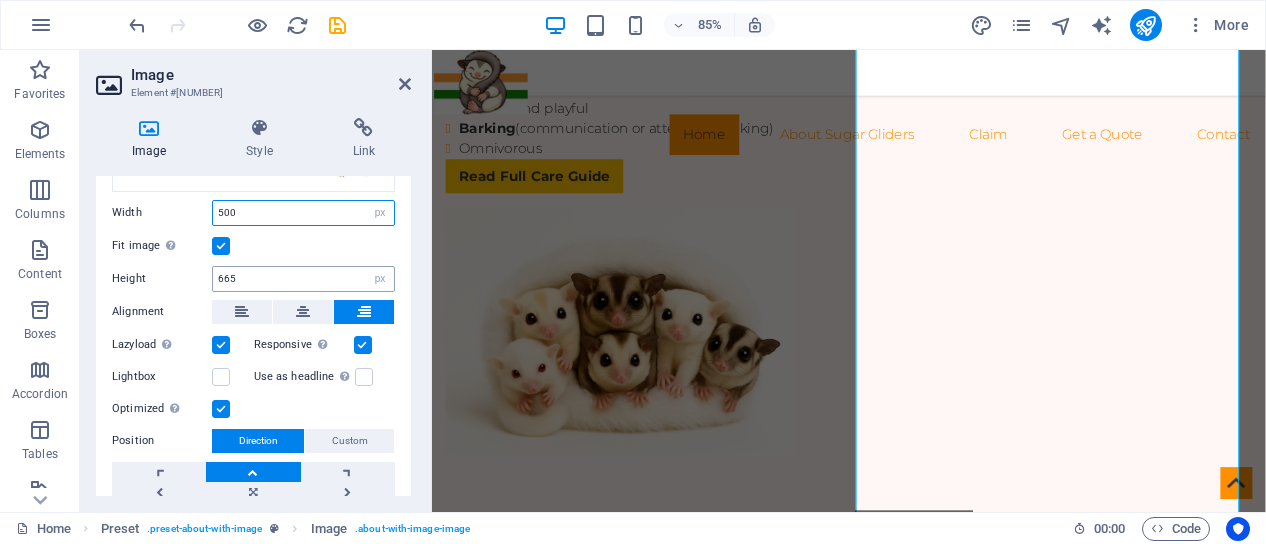 type on "500" 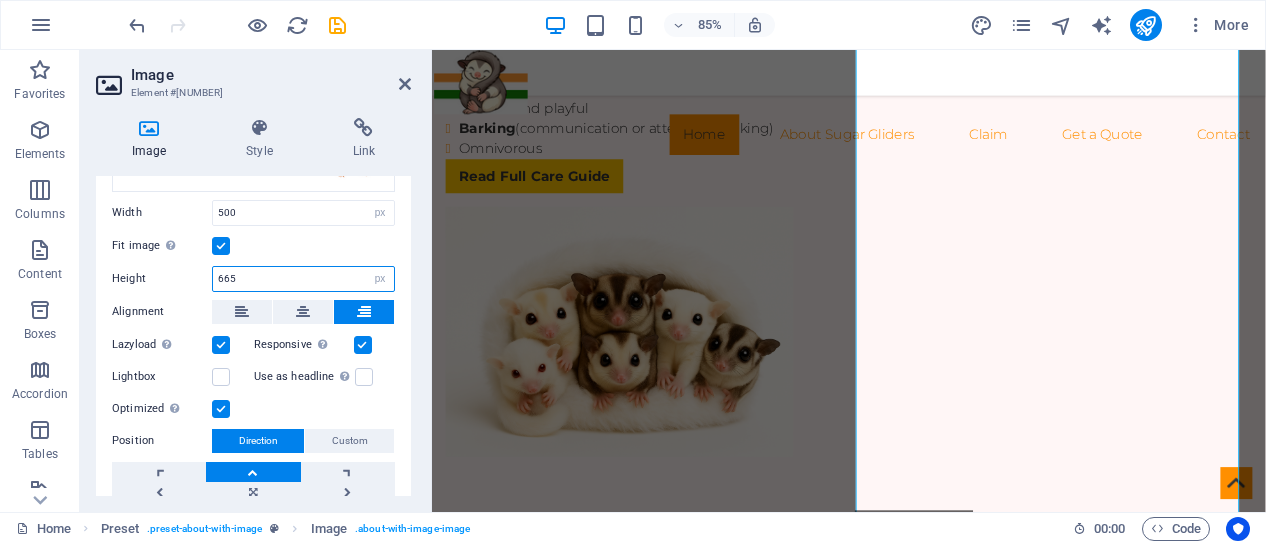 click on "665" at bounding box center [303, 279] 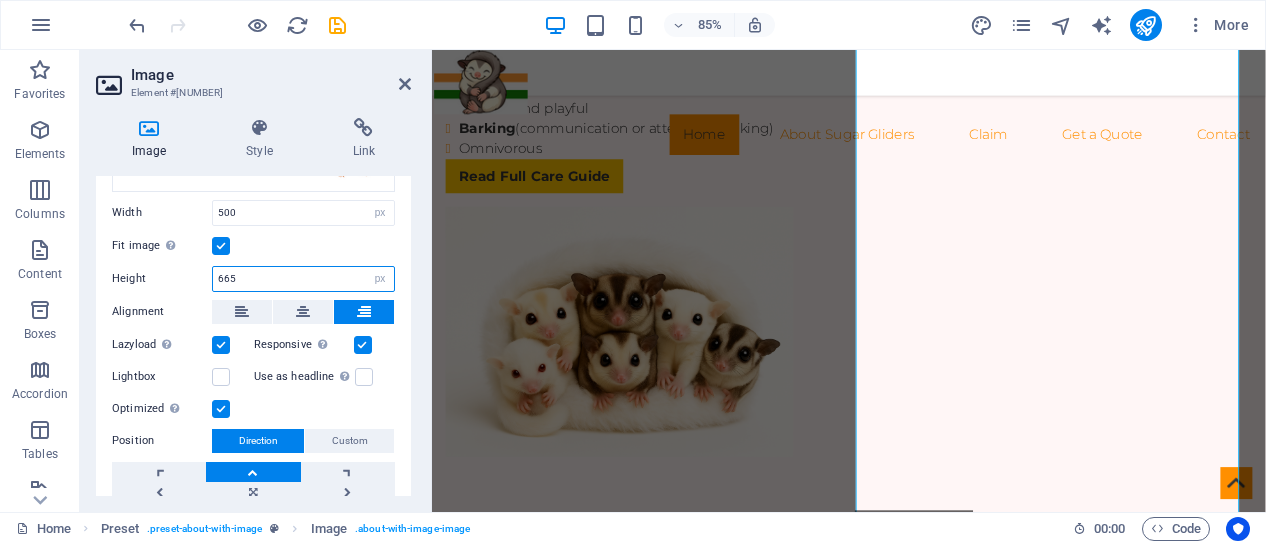 drag, startPoint x: 248, startPoint y: 271, endPoint x: 226, endPoint y: 273, distance: 22.090721 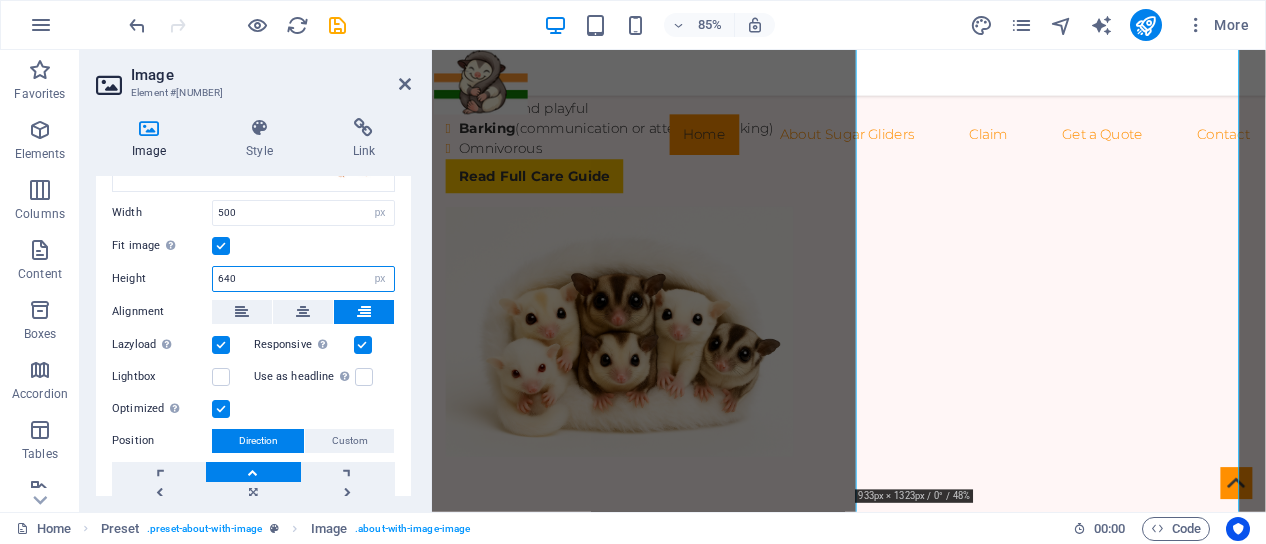 type on "640" 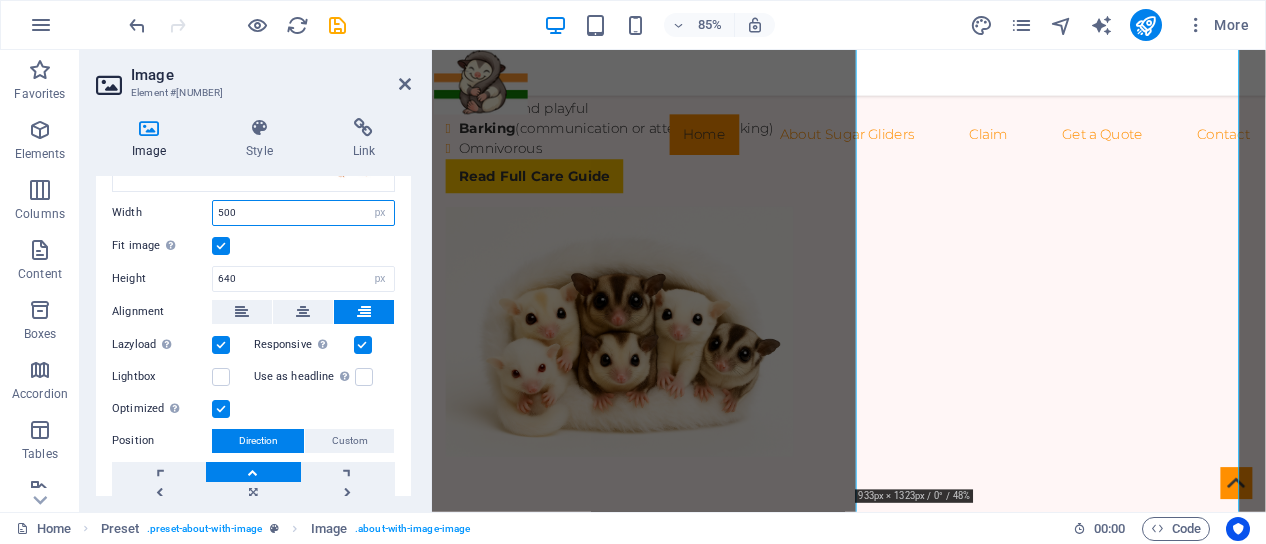 click on "500" at bounding box center (303, 213) 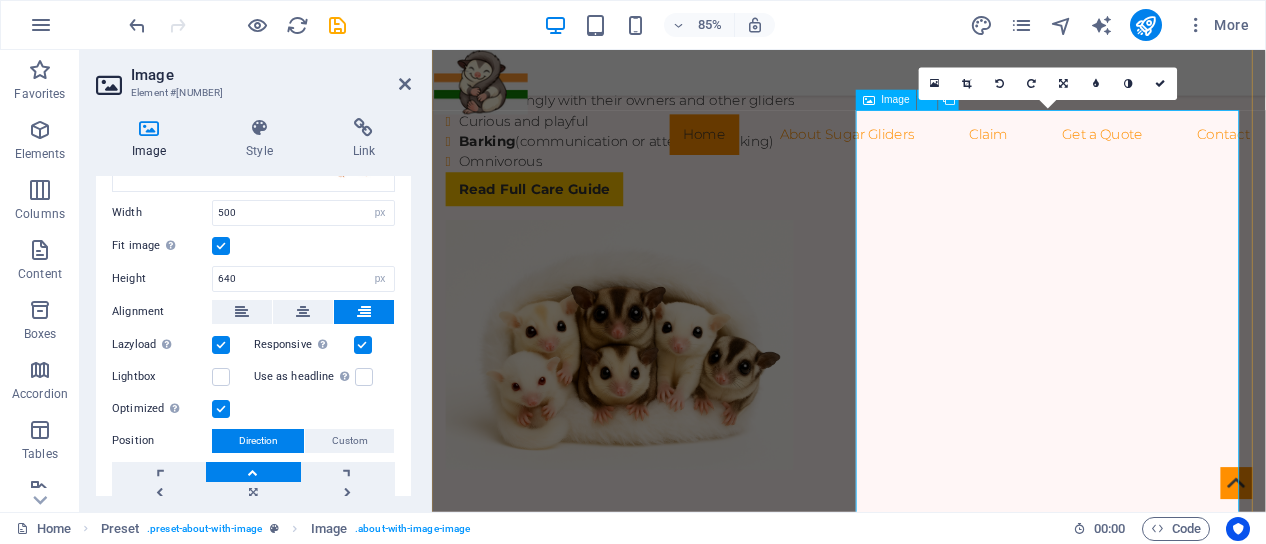 scroll, scrollTop: 3796, scrollLeft: 0, axis: vertical 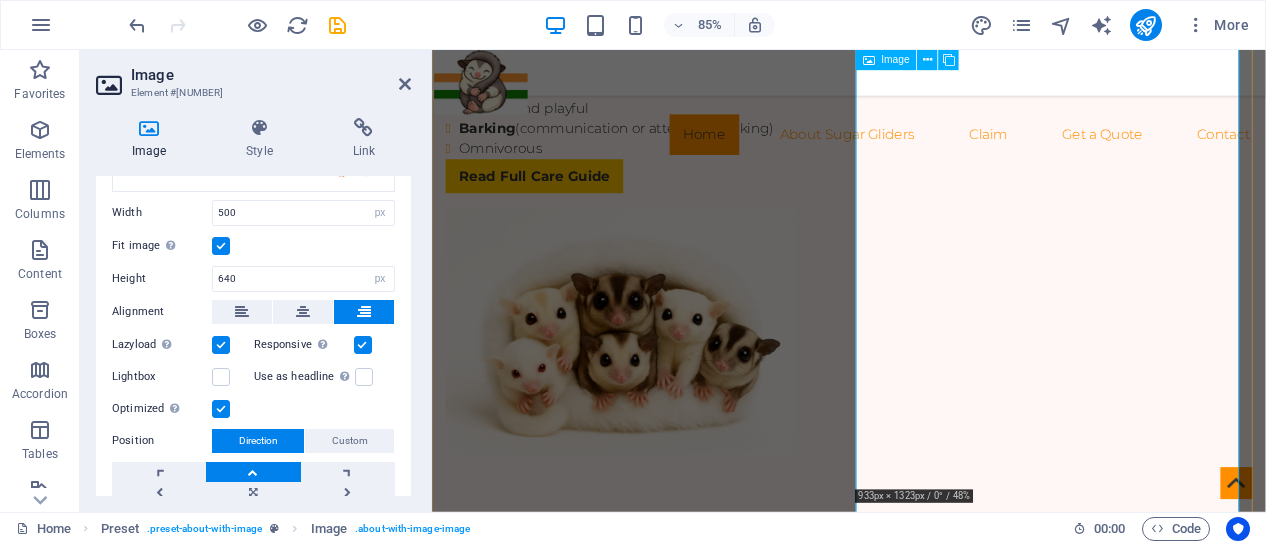 click at bounding box center (594, 1975) 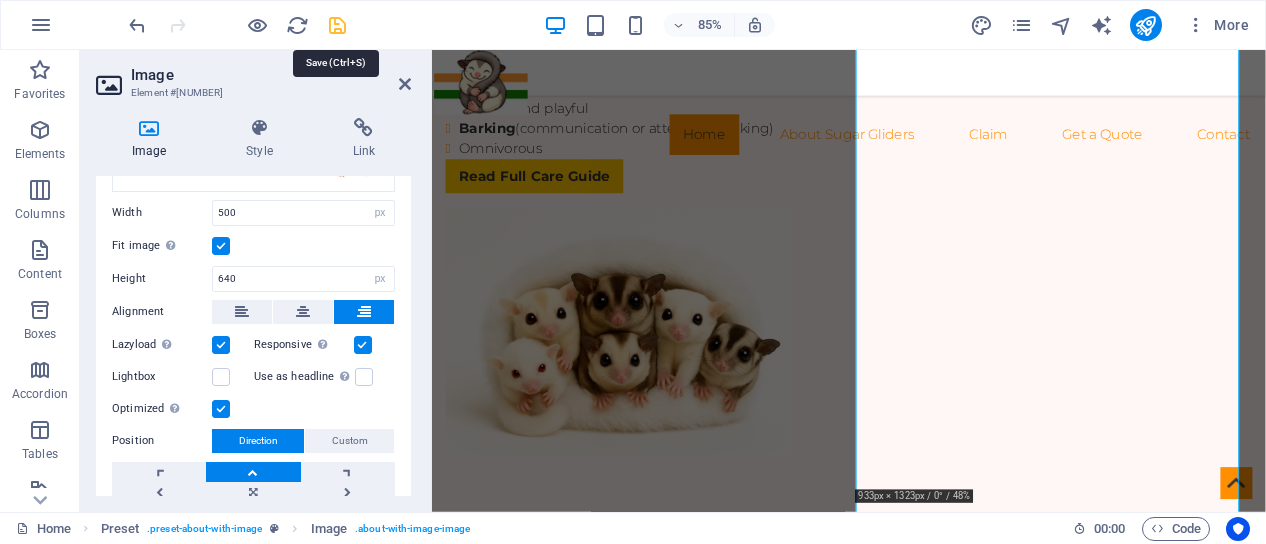 click at bounding box center (337, 25) 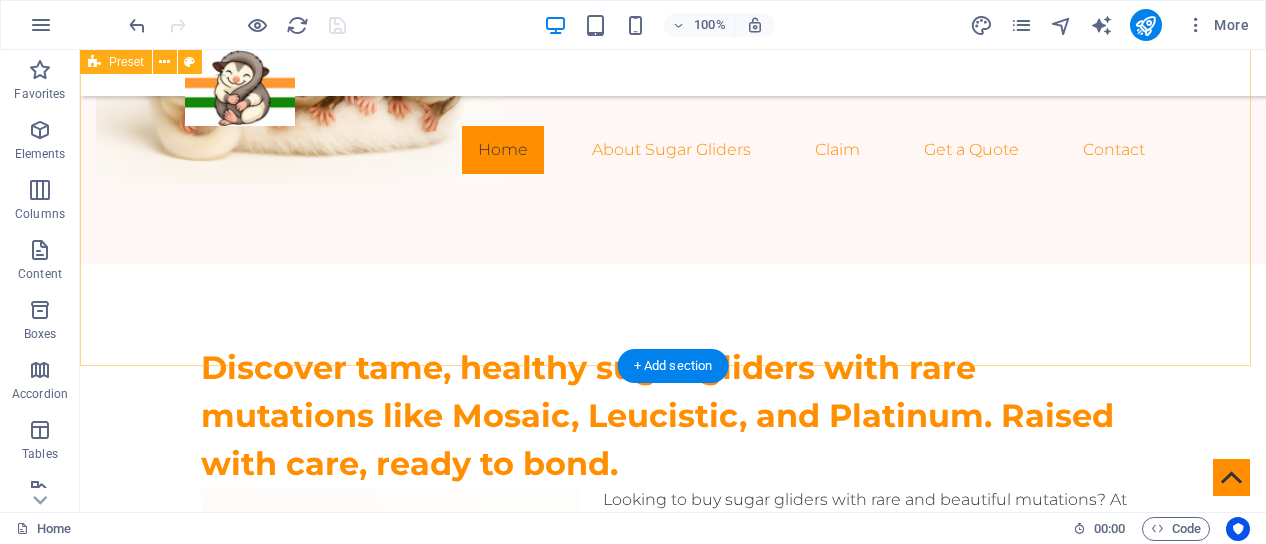 scroll, scrollTop: 4018, scrollLeft: 0, axis: vertical 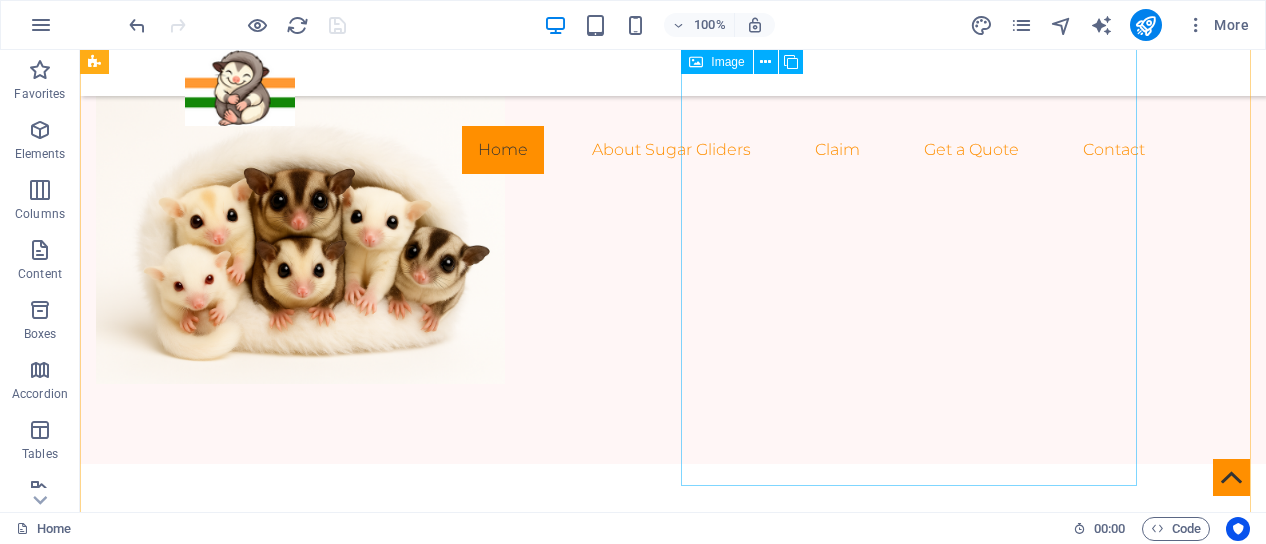 click at bounding box center (242, 1830) 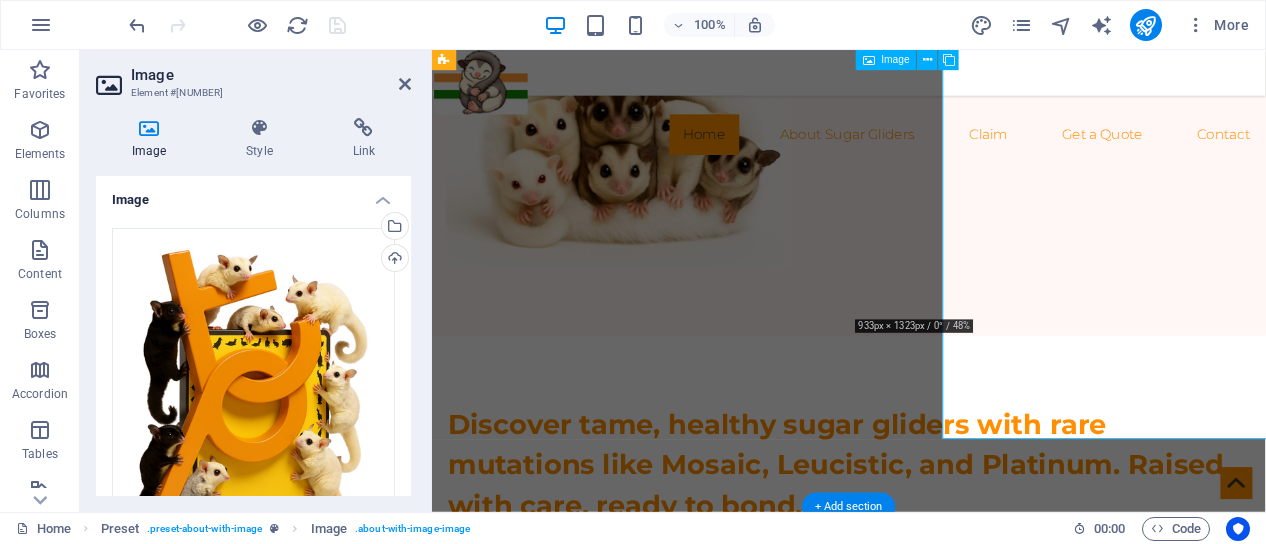 scroll, scrollTop: 3996, scrollLeft: 0, axis: vertical 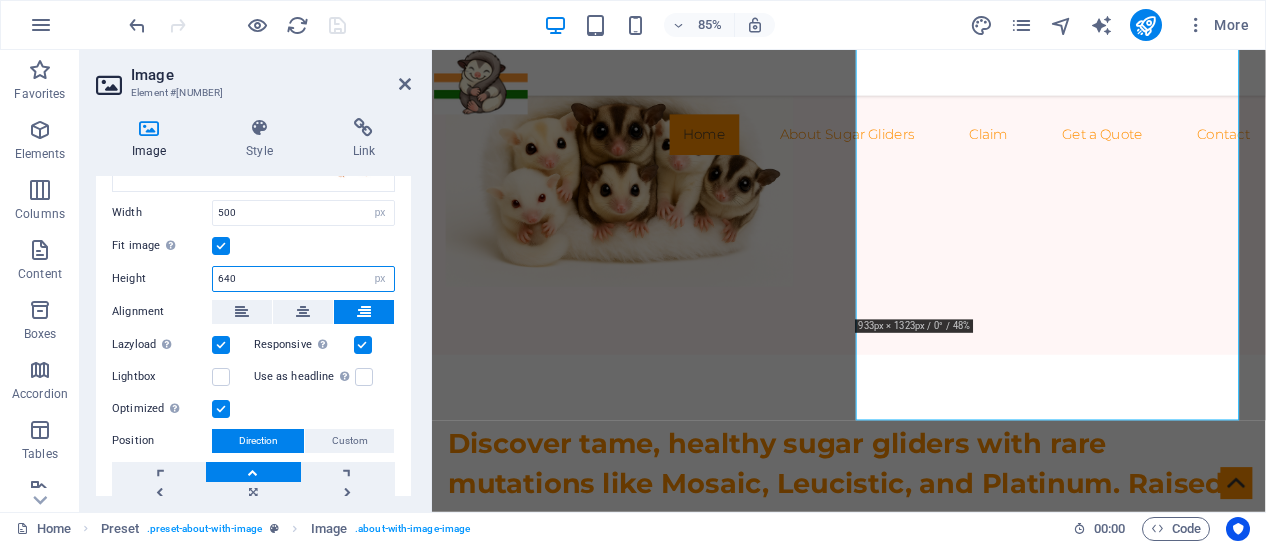 drag, startPoint x: 250, startPoint y: 267, endPoint x: 220, endPoint y: 270, distance: 30.149628 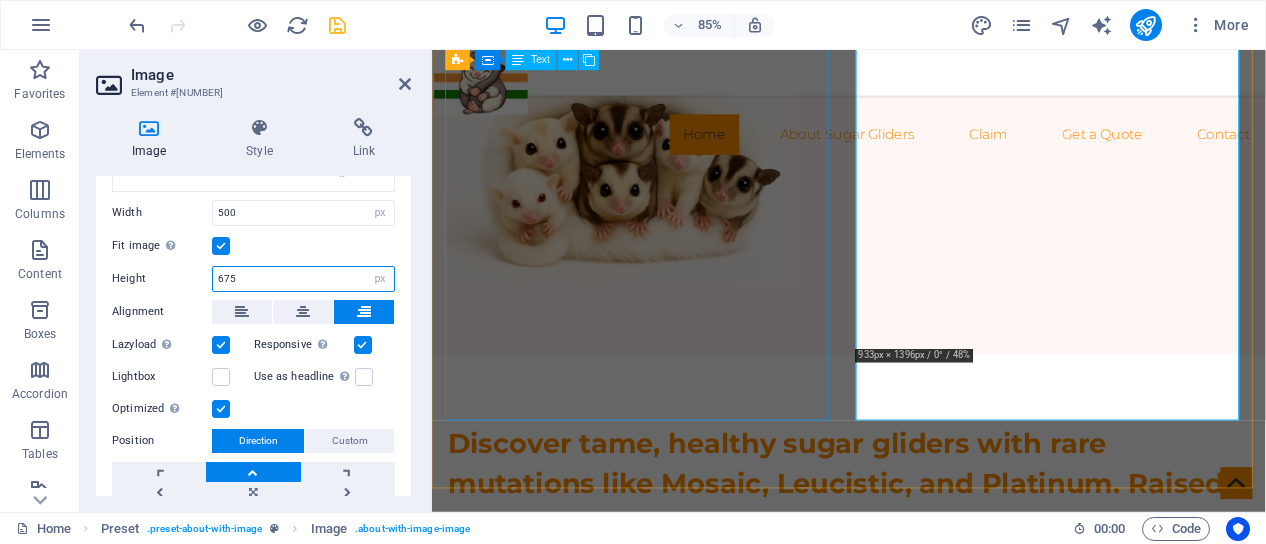 type on "675" 